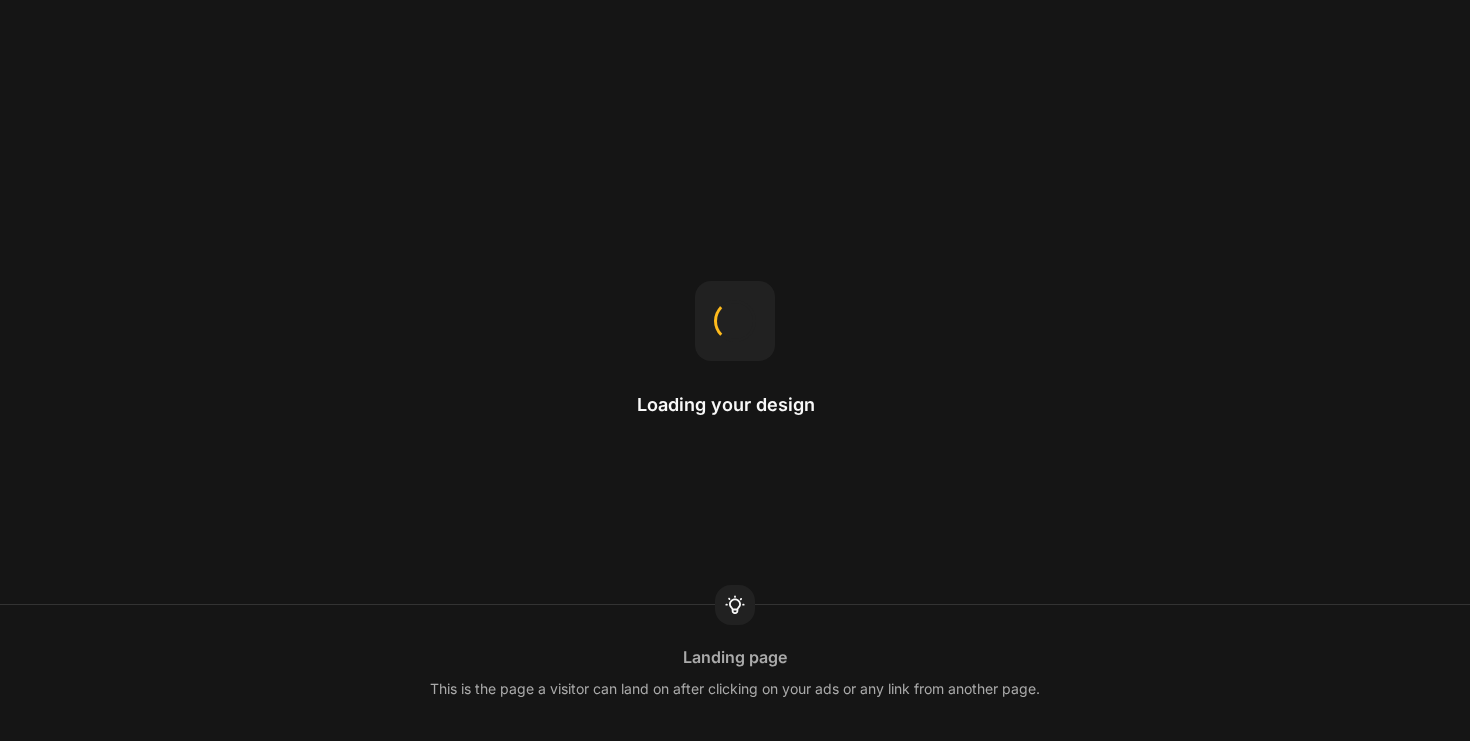 scroll, scrollTop: 0, scrollLeft: 0, axis: both 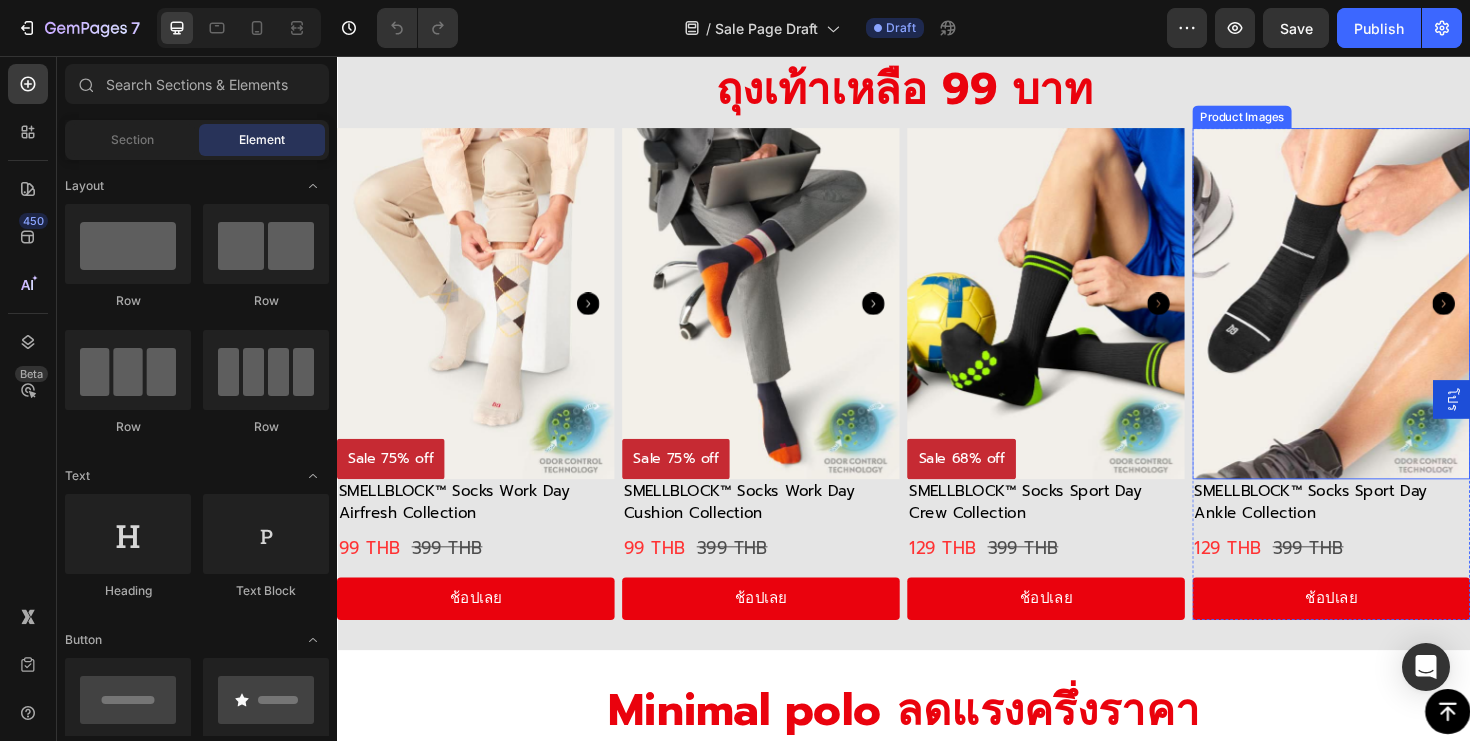 click at bounding box center [1390, 318] 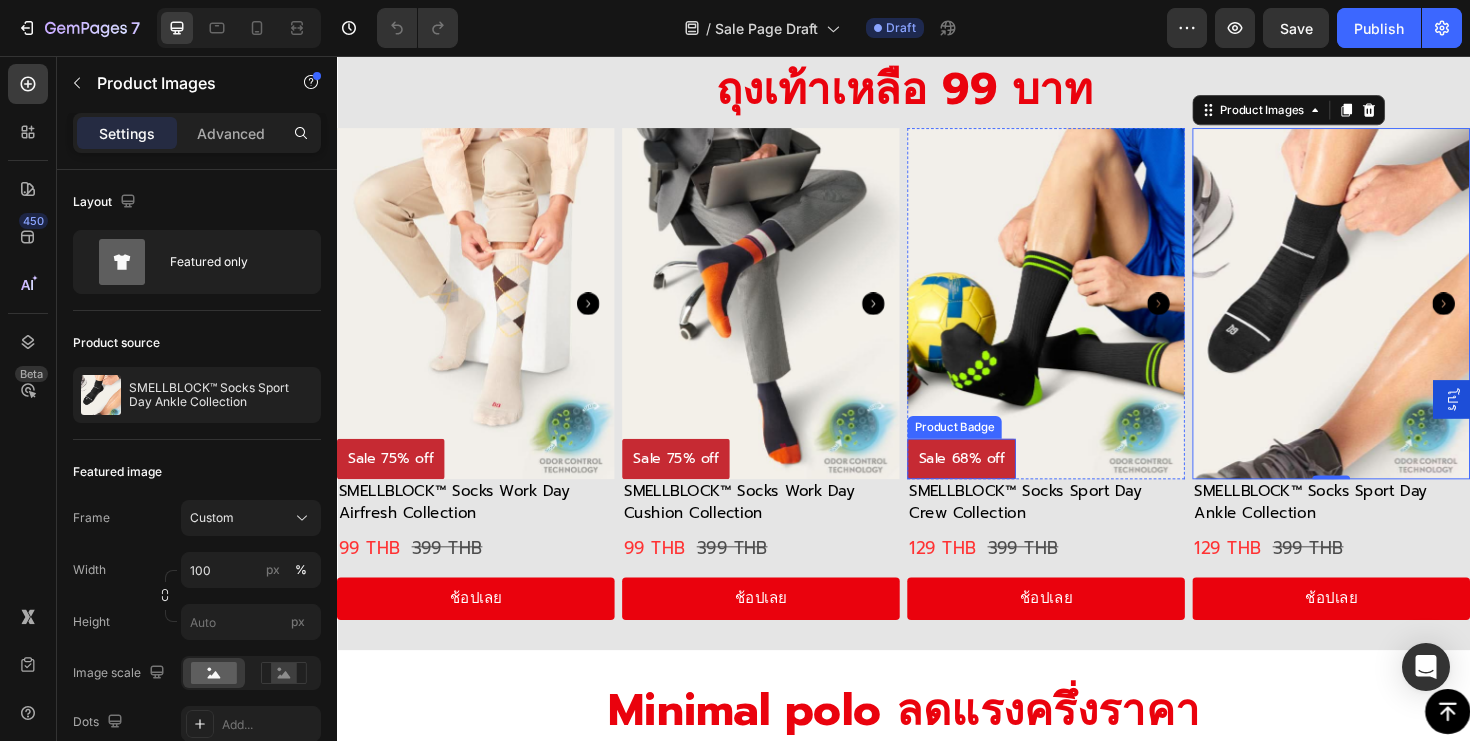 click on "Sale 68% off" at bounding box center [998, 482] 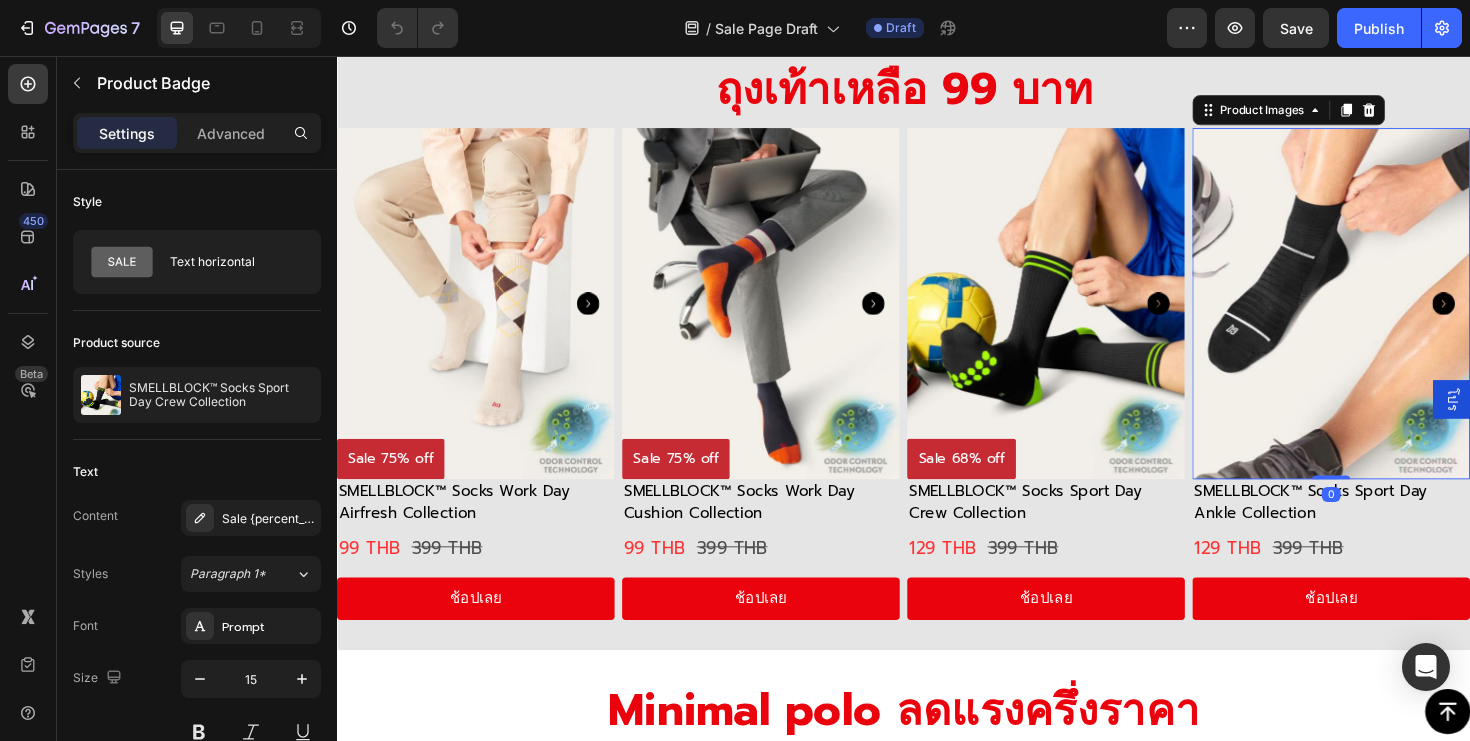 click at bounding box center [1390, 318] 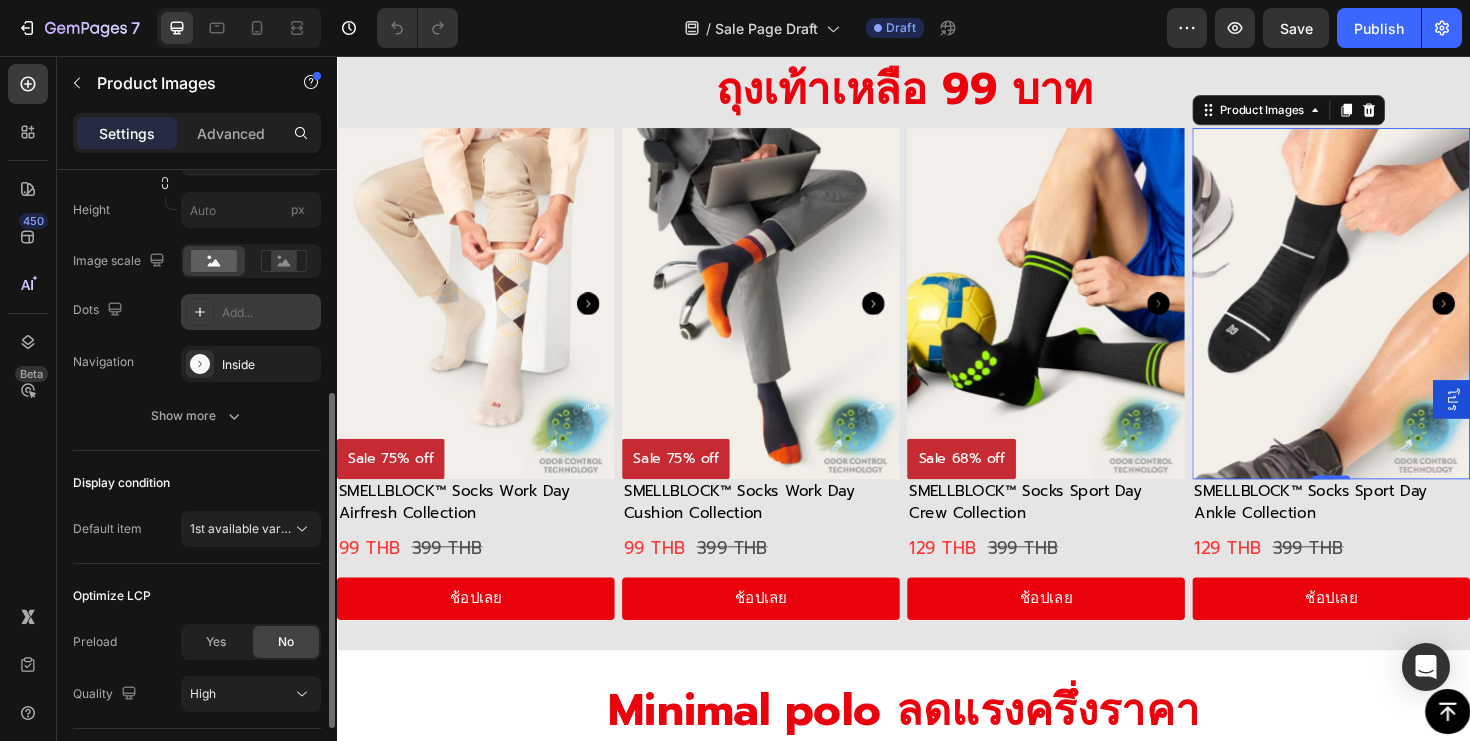 scroll, scrollTop: 414, scrollLeft: 0, axis: vertical 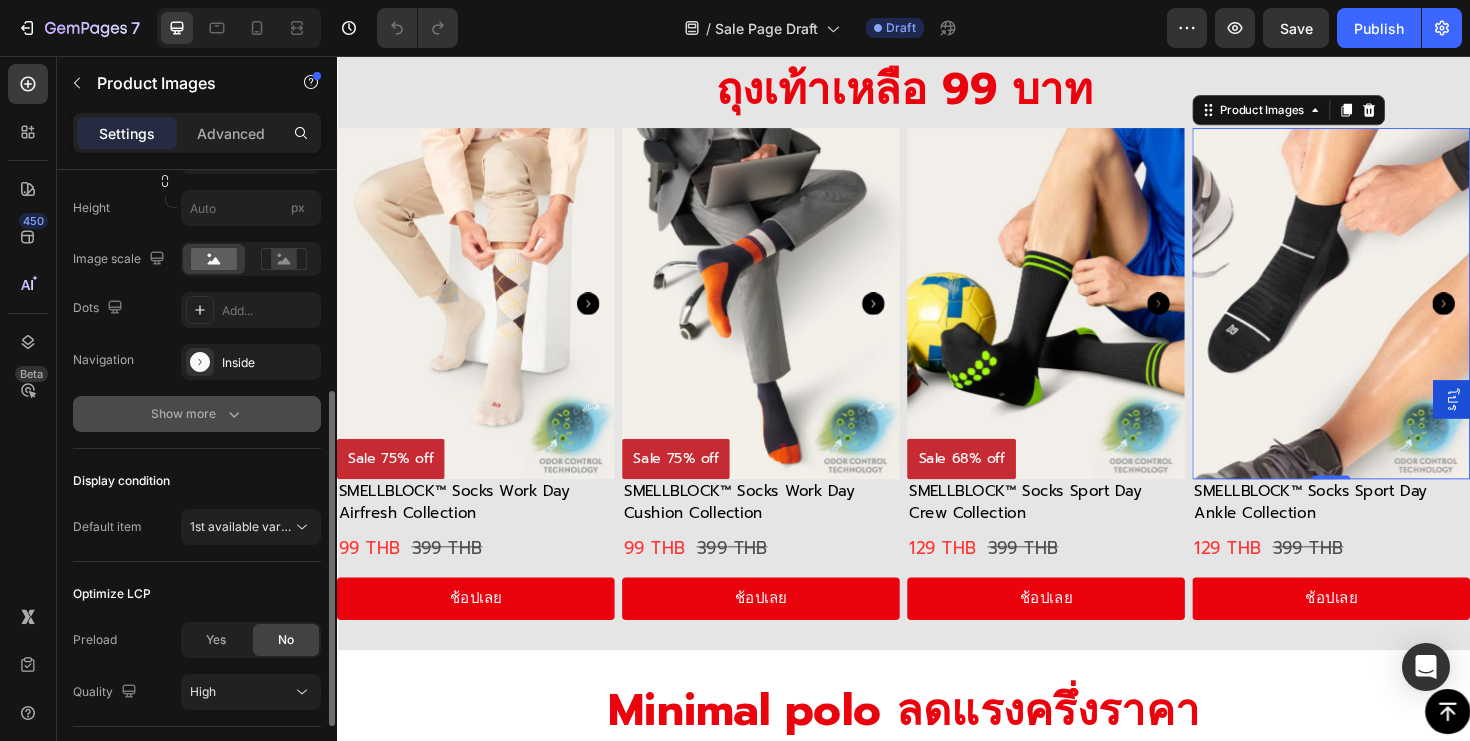 click on "Show more" at bounding box center (197, 414) 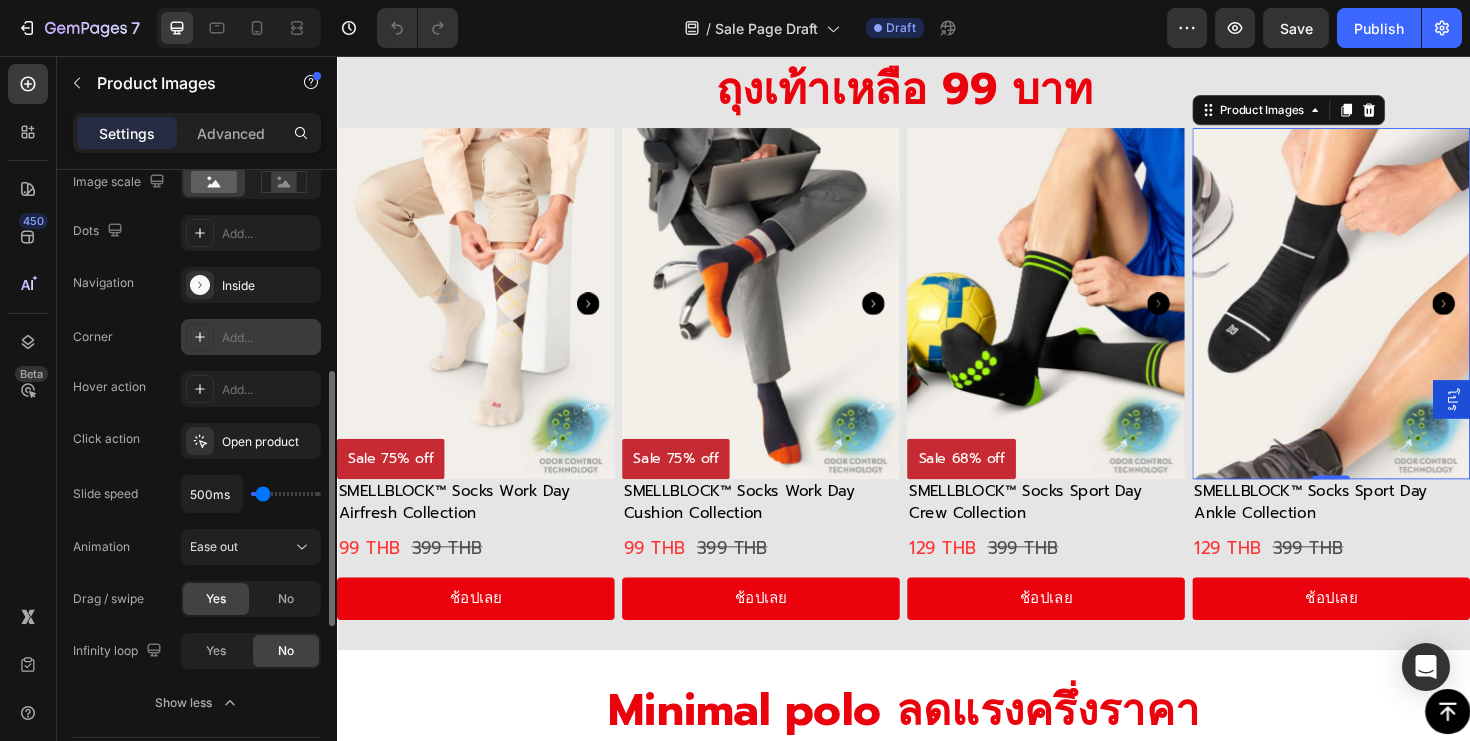 scroll, scrollTop: 494, scrollLeft: 0, axis: vertical 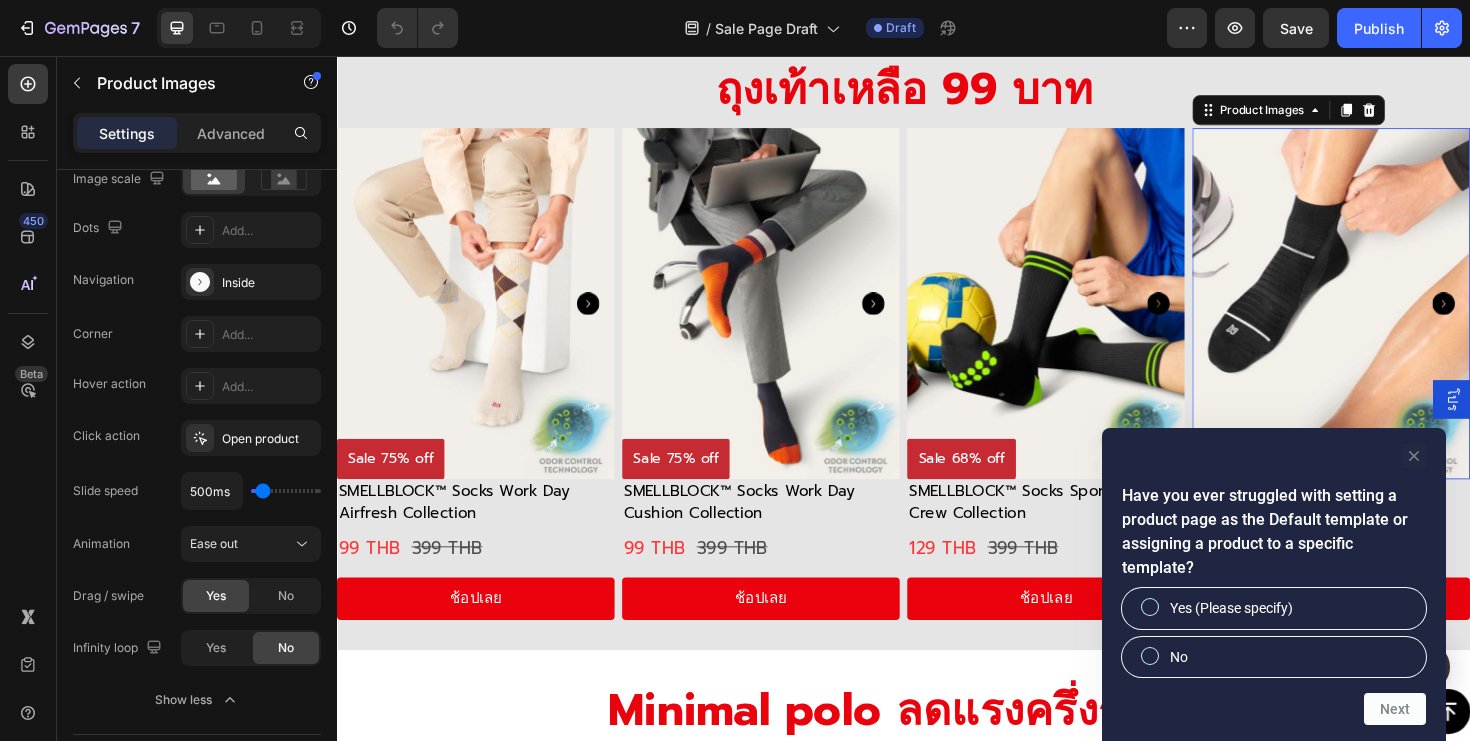 click 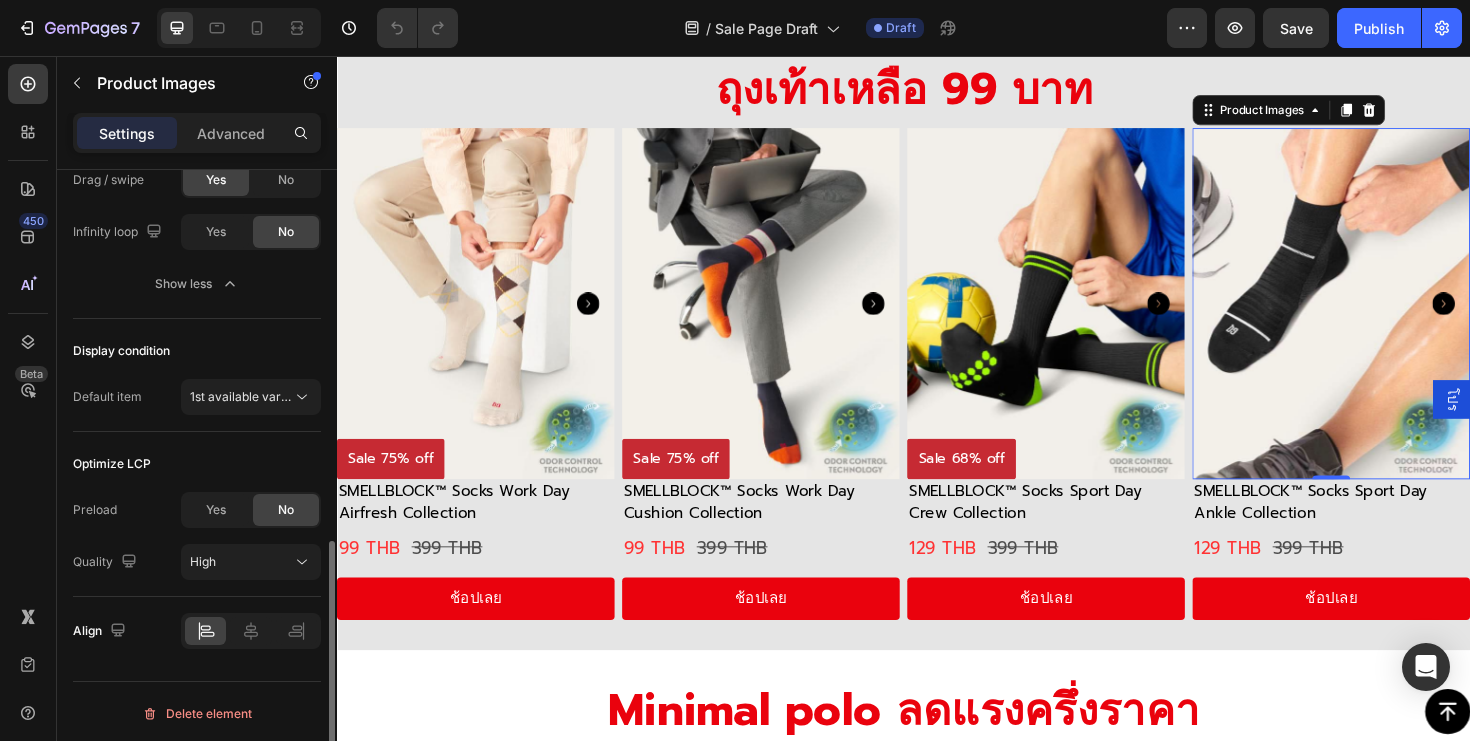 scroll, scrollTop: 914, scrollLeft: 0, axis: vertical 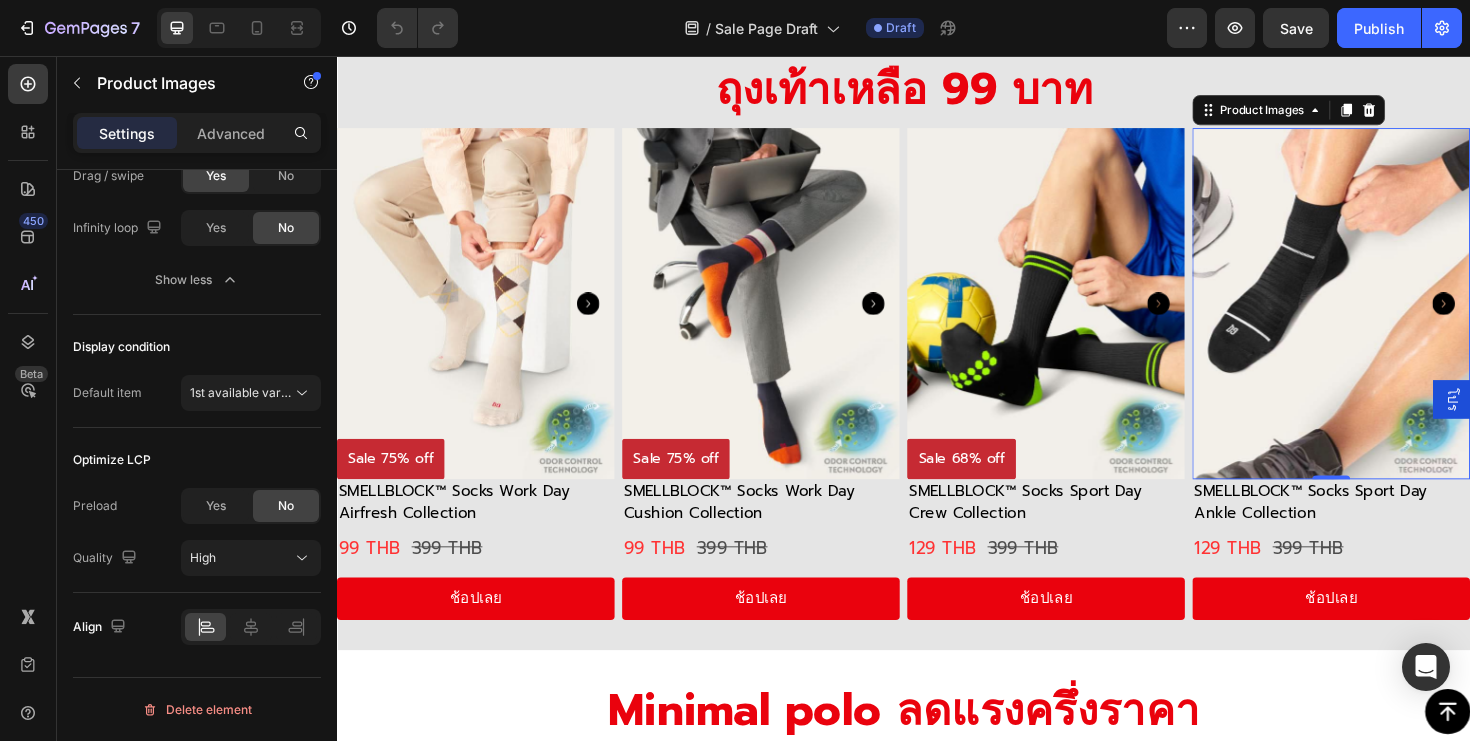 click at bounding box center (1390, 318) 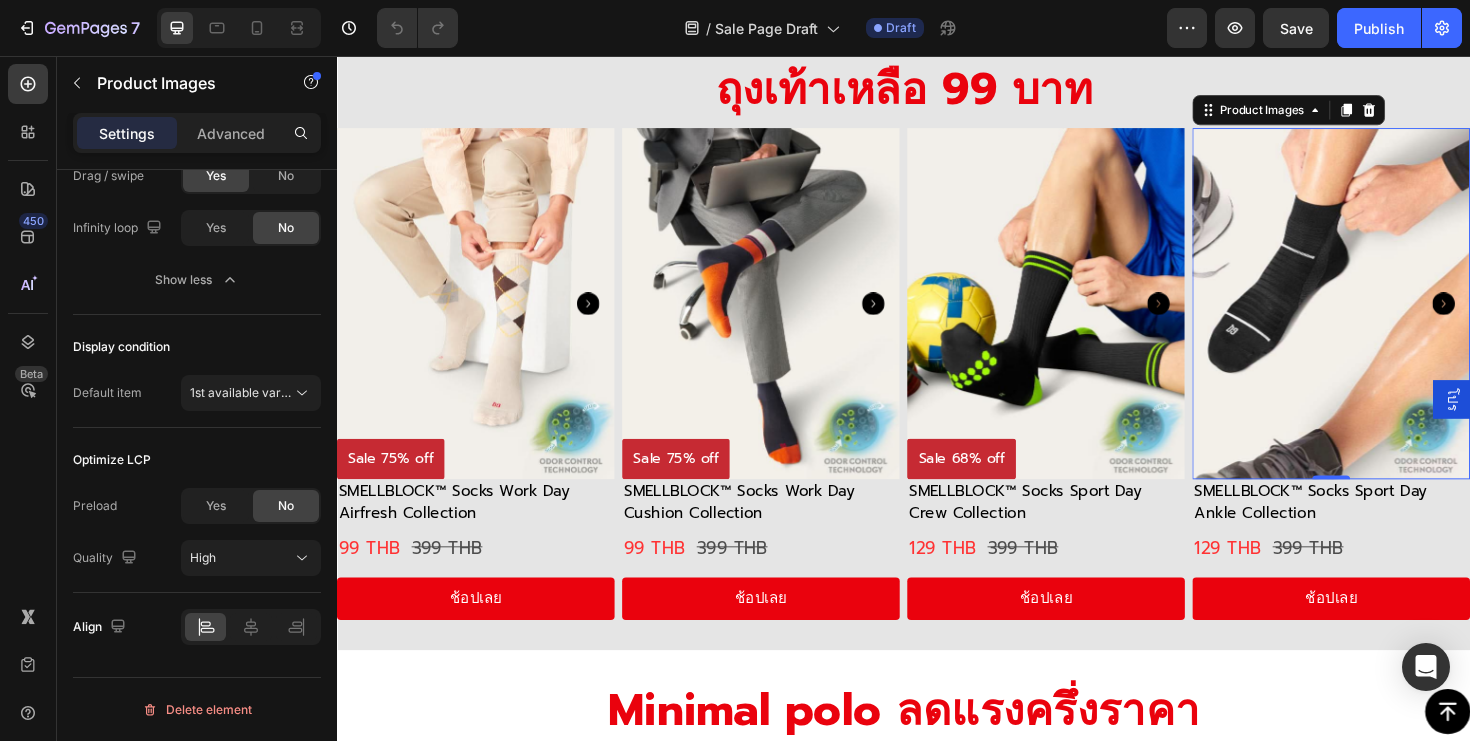 click at bounding box center [1390, 318] 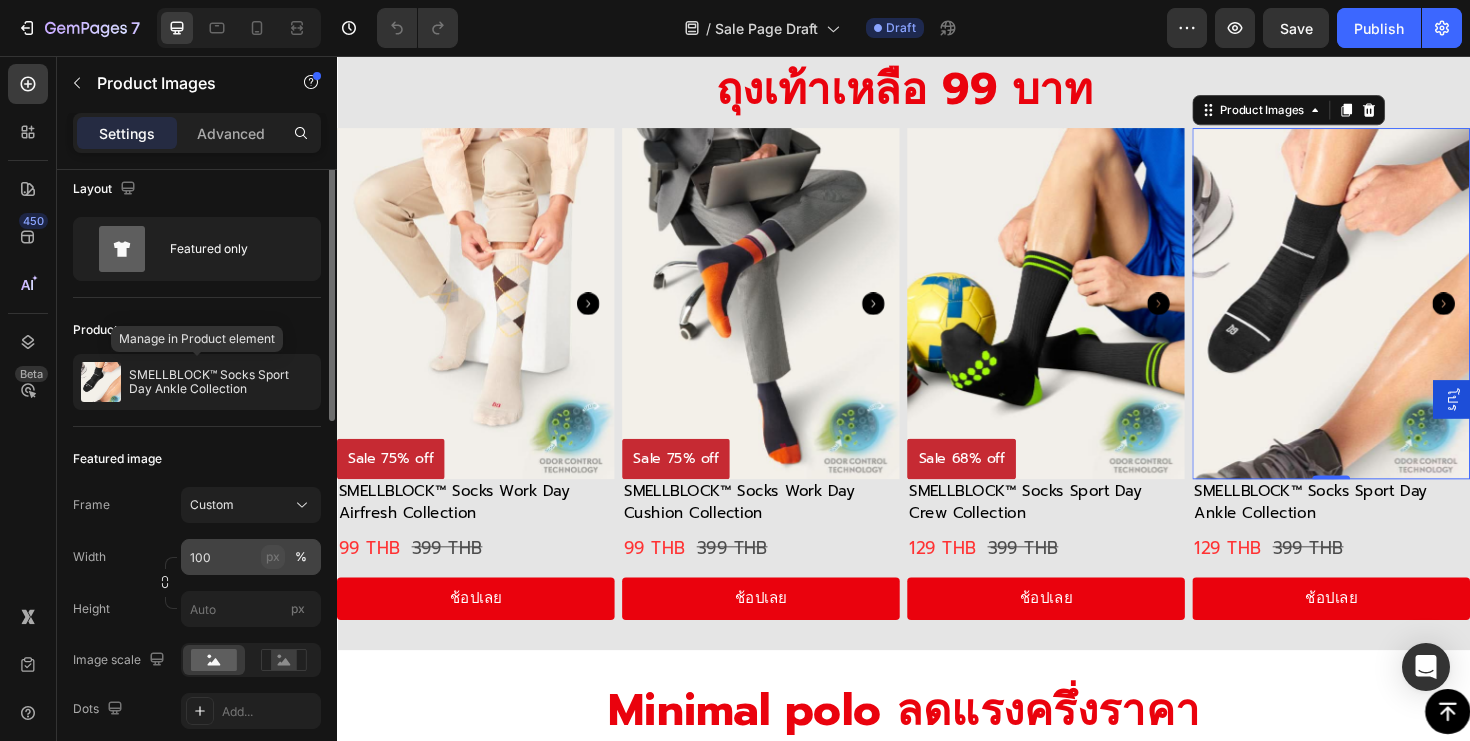 scroll, scrollTop: 0, scrollLeft: 0, axis: both 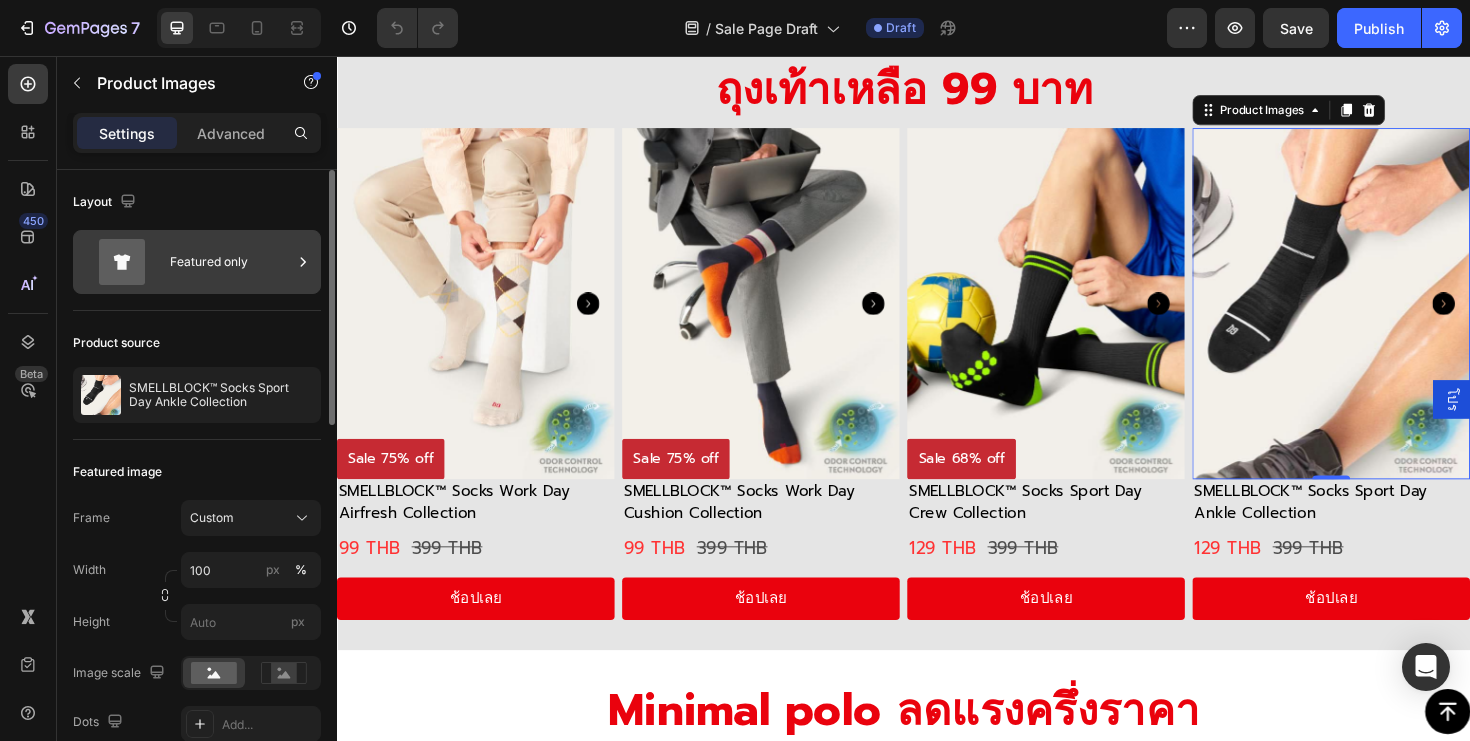 click on "Featured only" at bounding box center [231, 262] 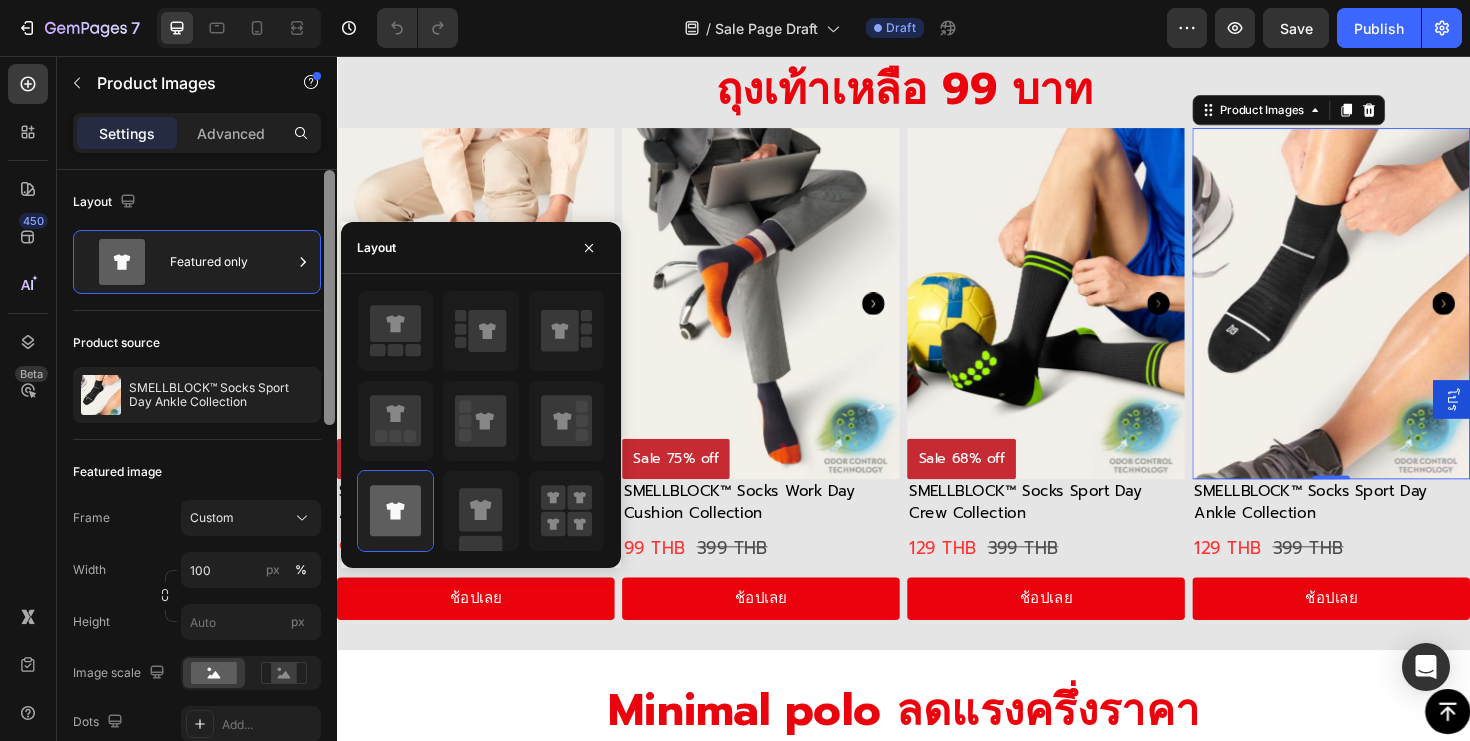 click at bounding box center [329, 297] 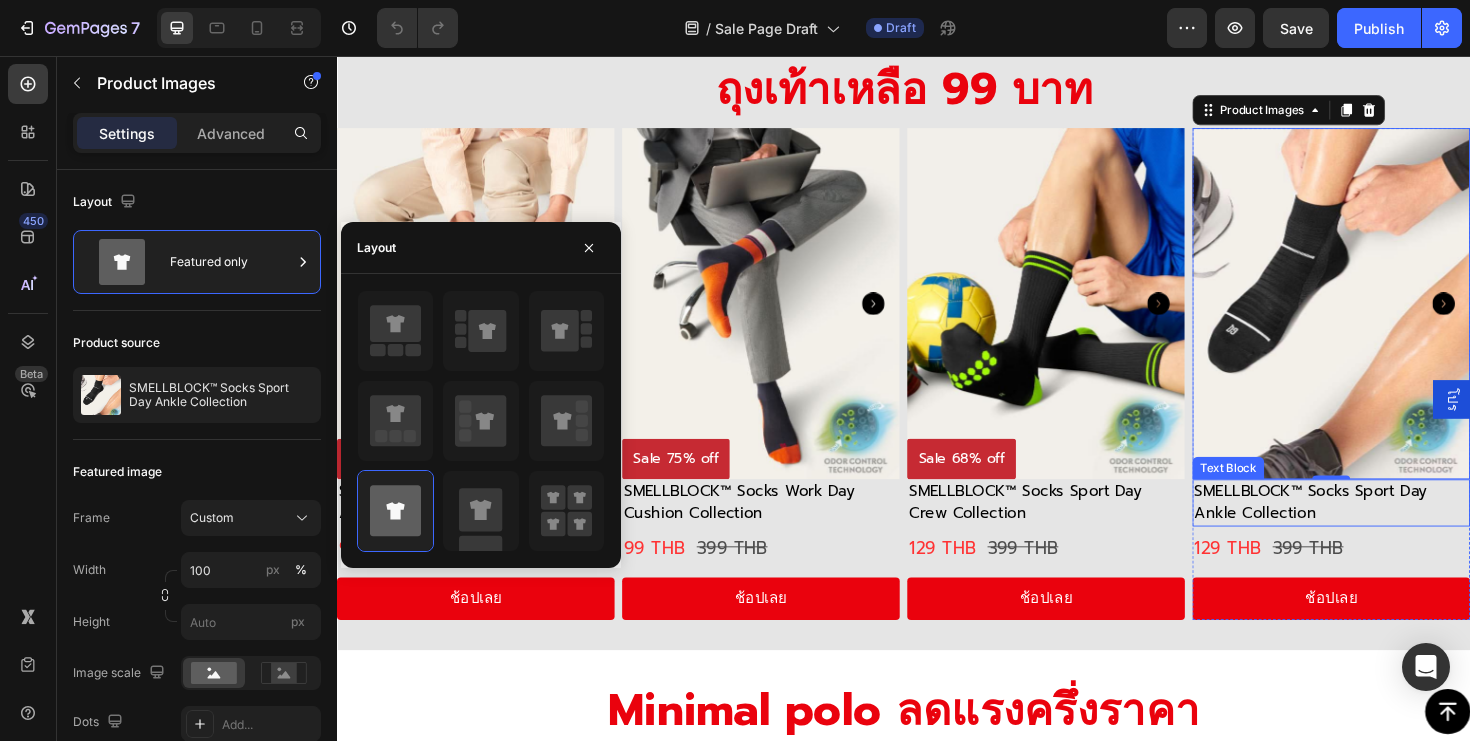 click on "SMELLBLOCK™ Socks Sport Day Ankle Collection" at bounding box center (1368, 528) 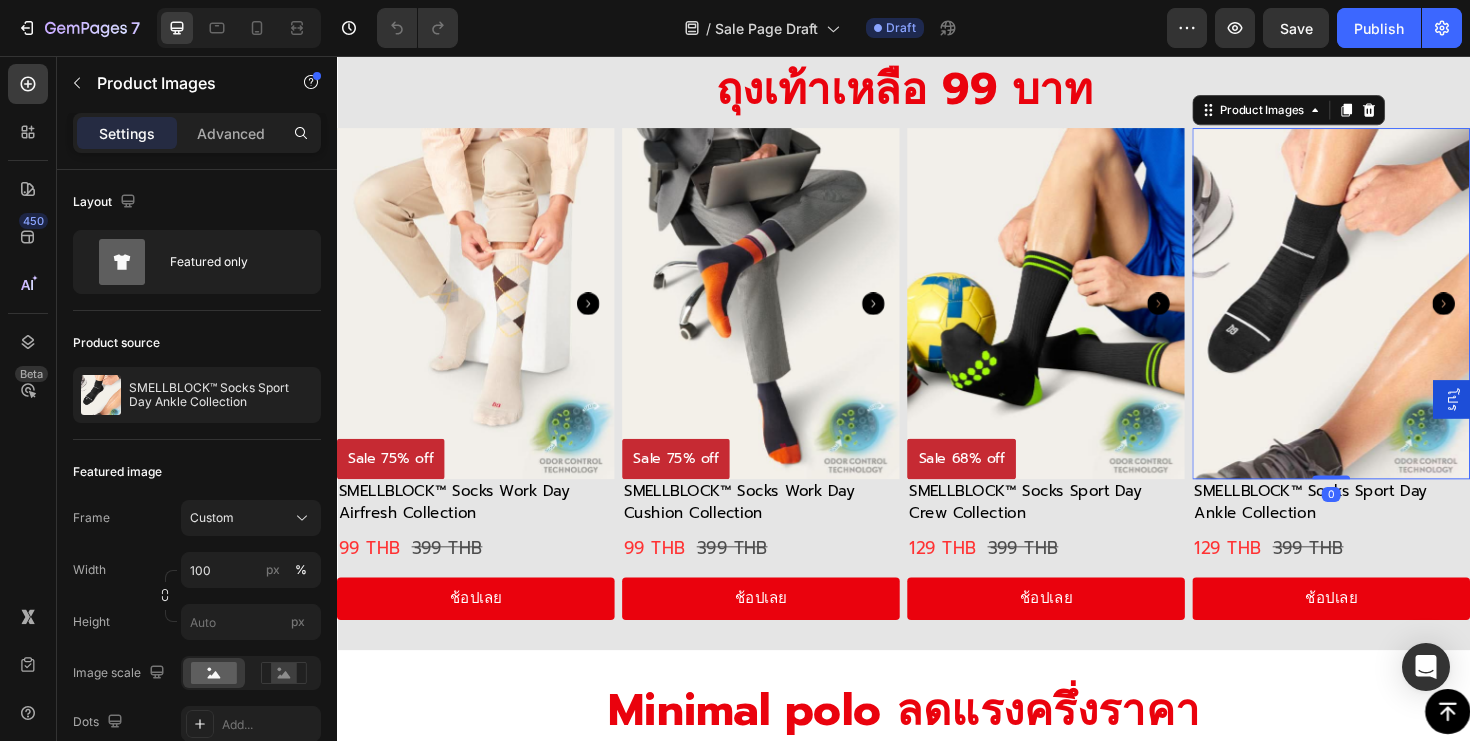 click at bounding box center (1390, 318) 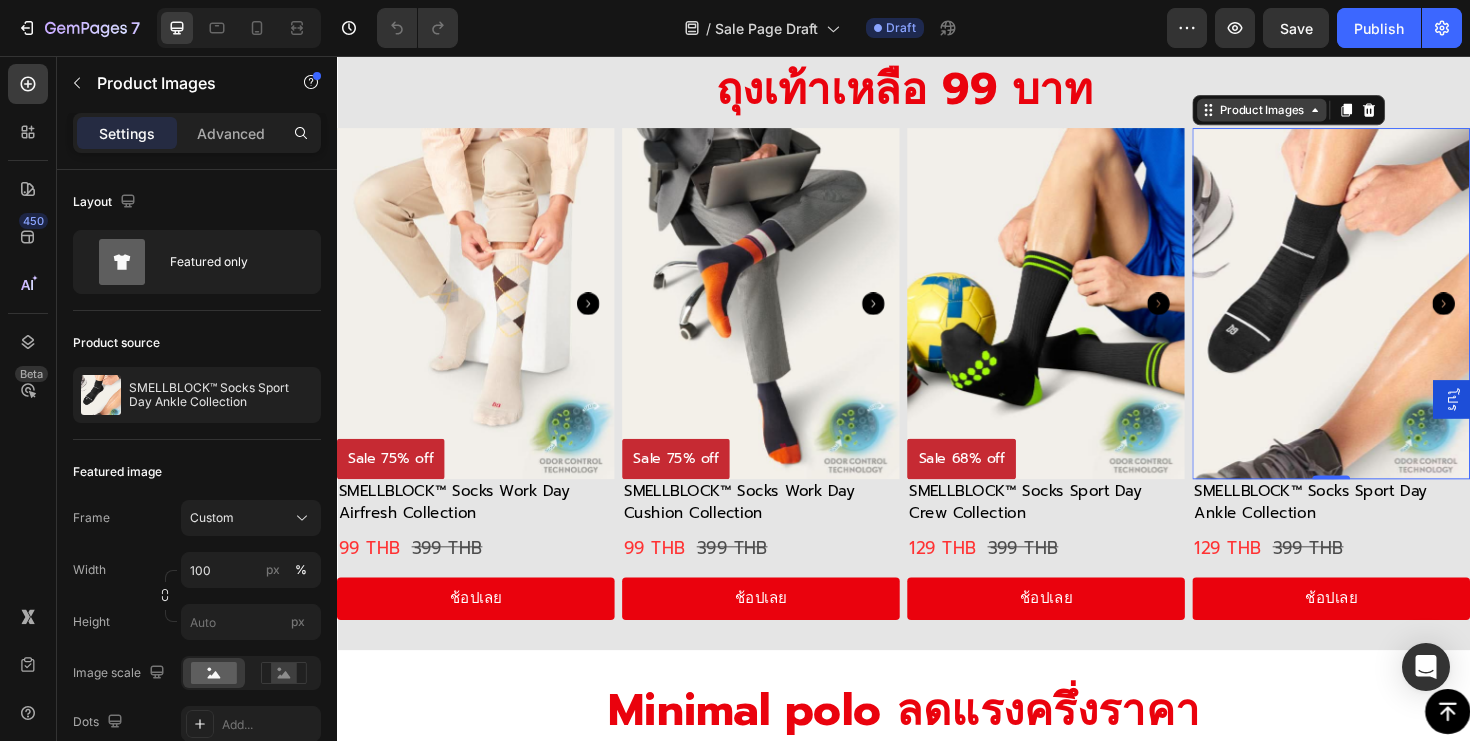 click on "Product Images" at bounding box center [1316, 113] 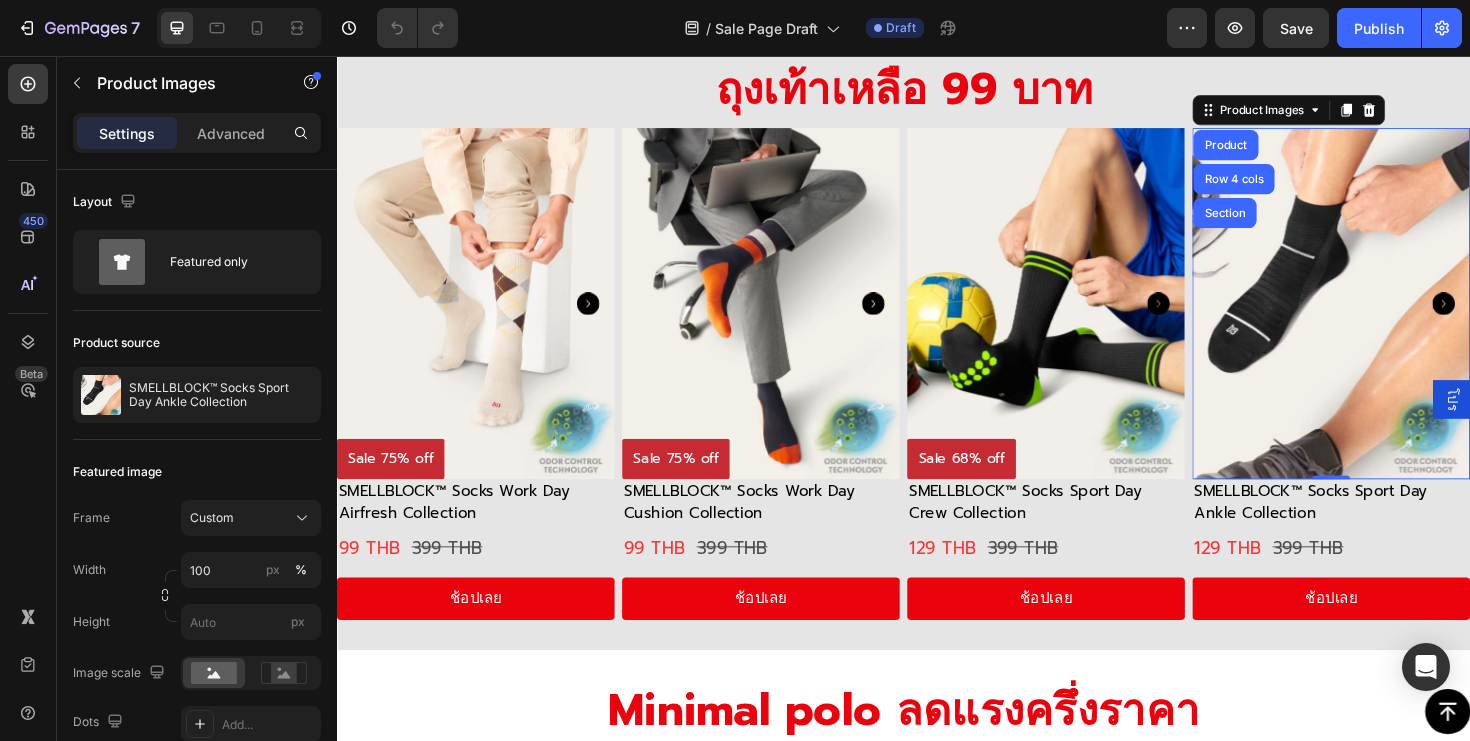 click at bounding box center (1390, 318) 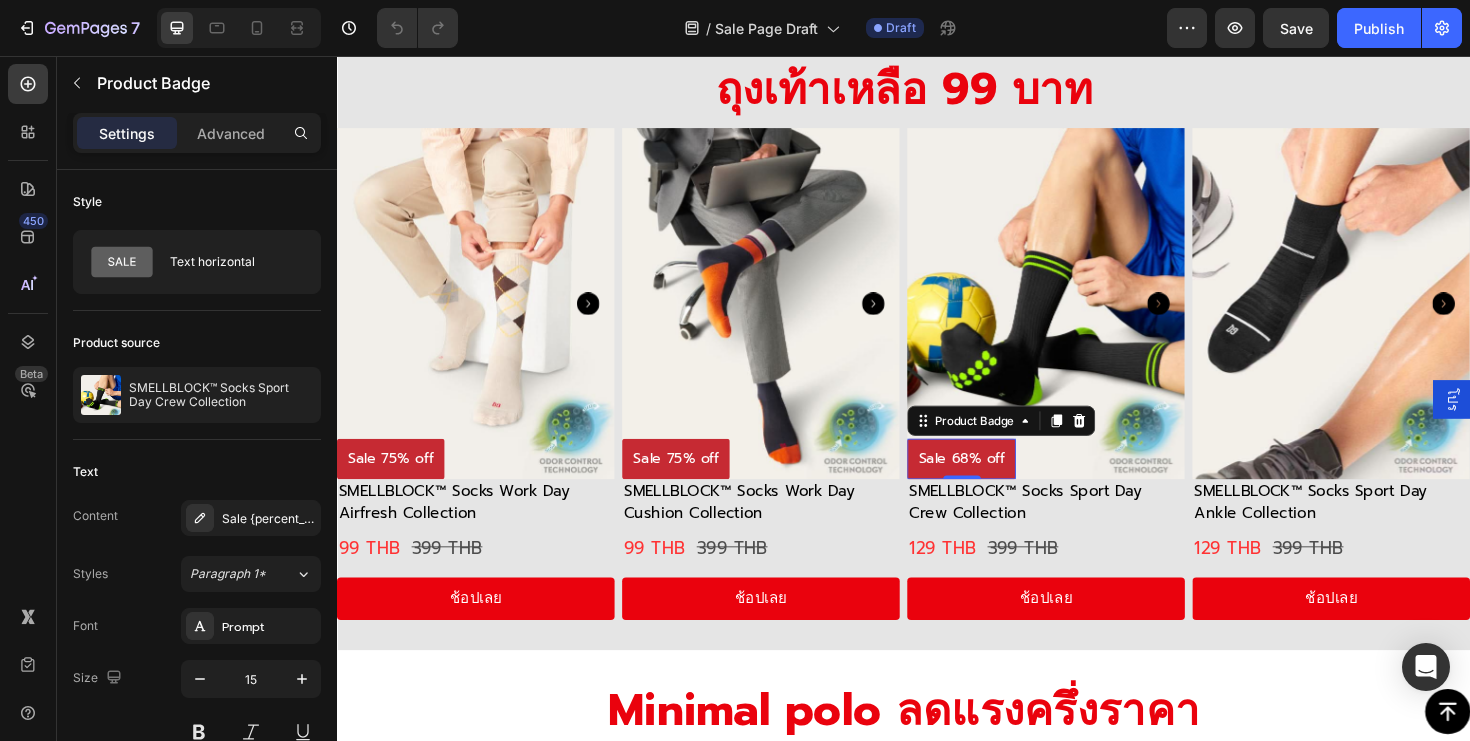 click on "Sale 68% off" at bounding box center (998, 482) 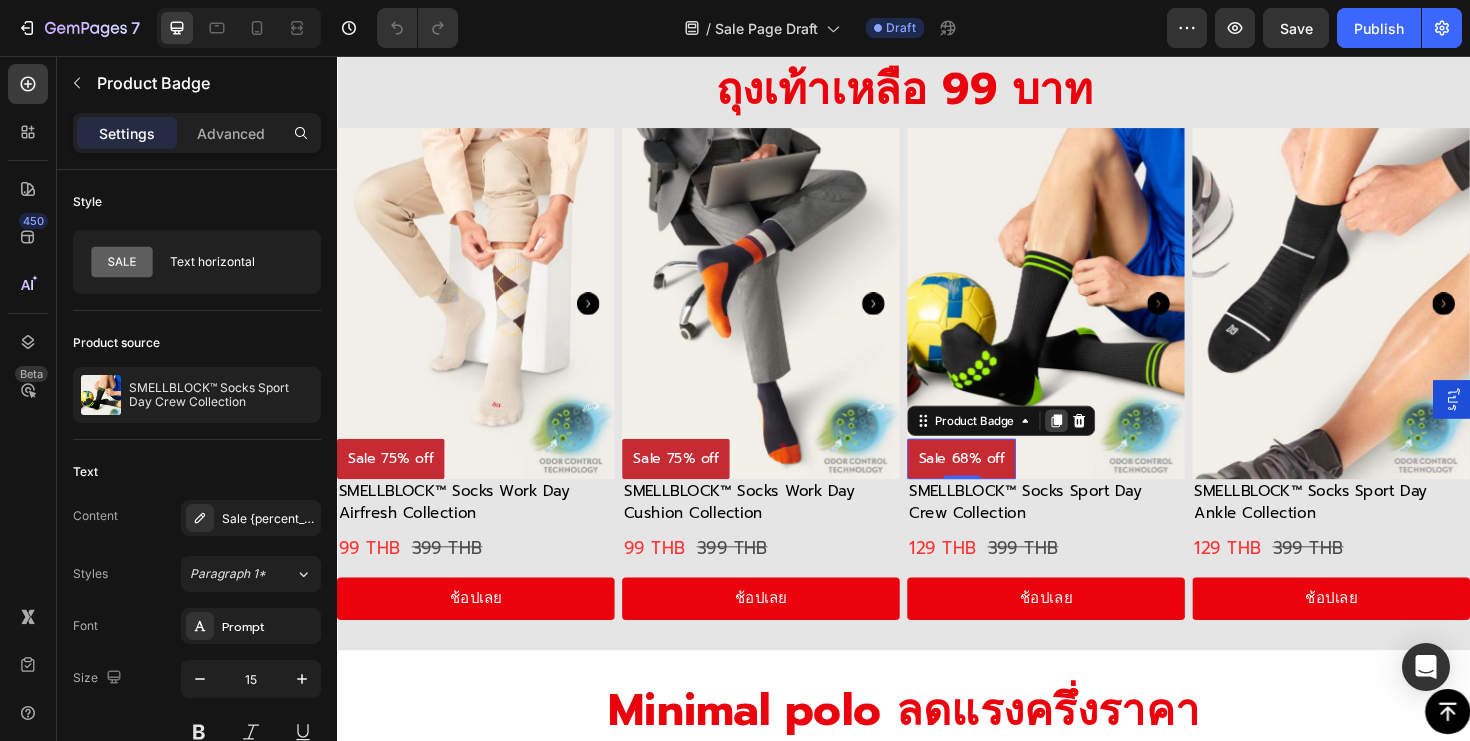 click 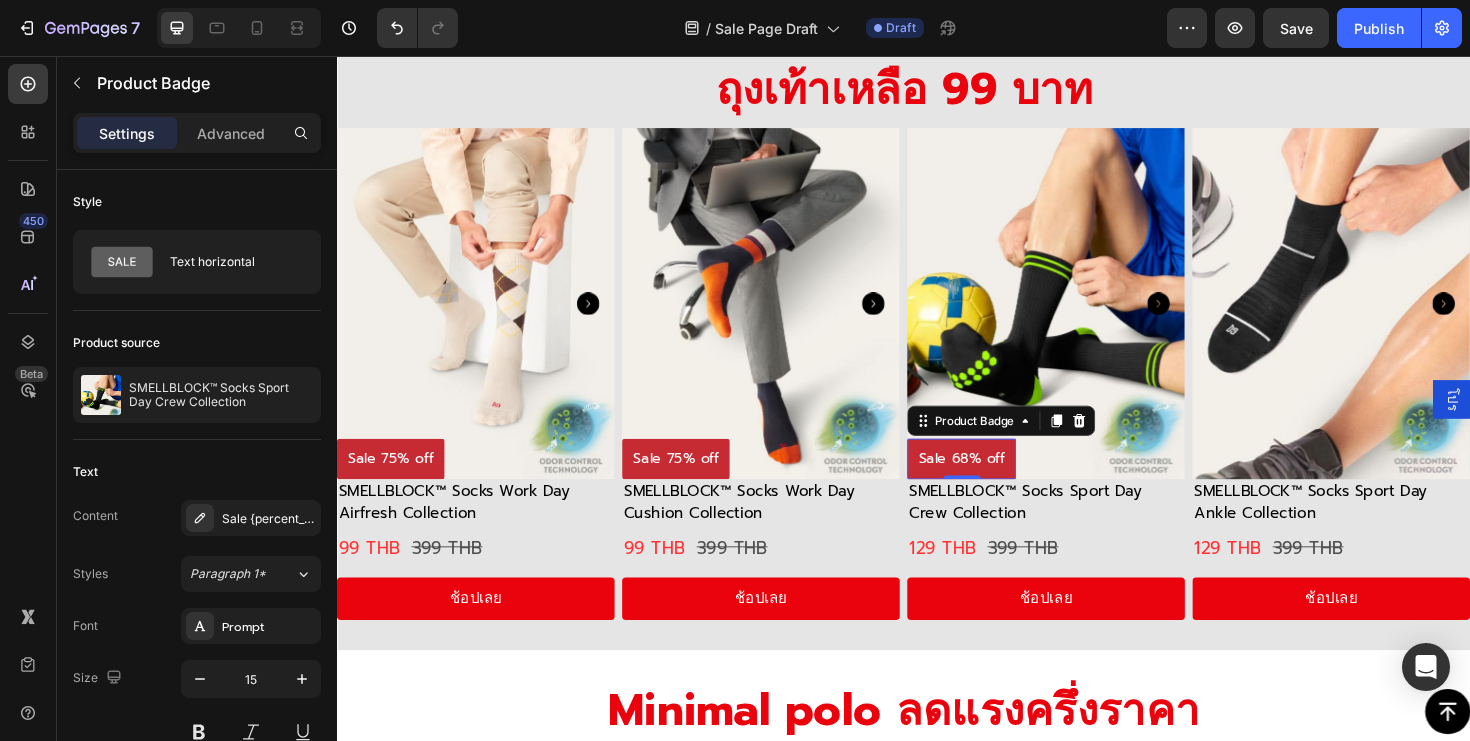 click on "Sale 68% off" at bounding box center [998, 482] 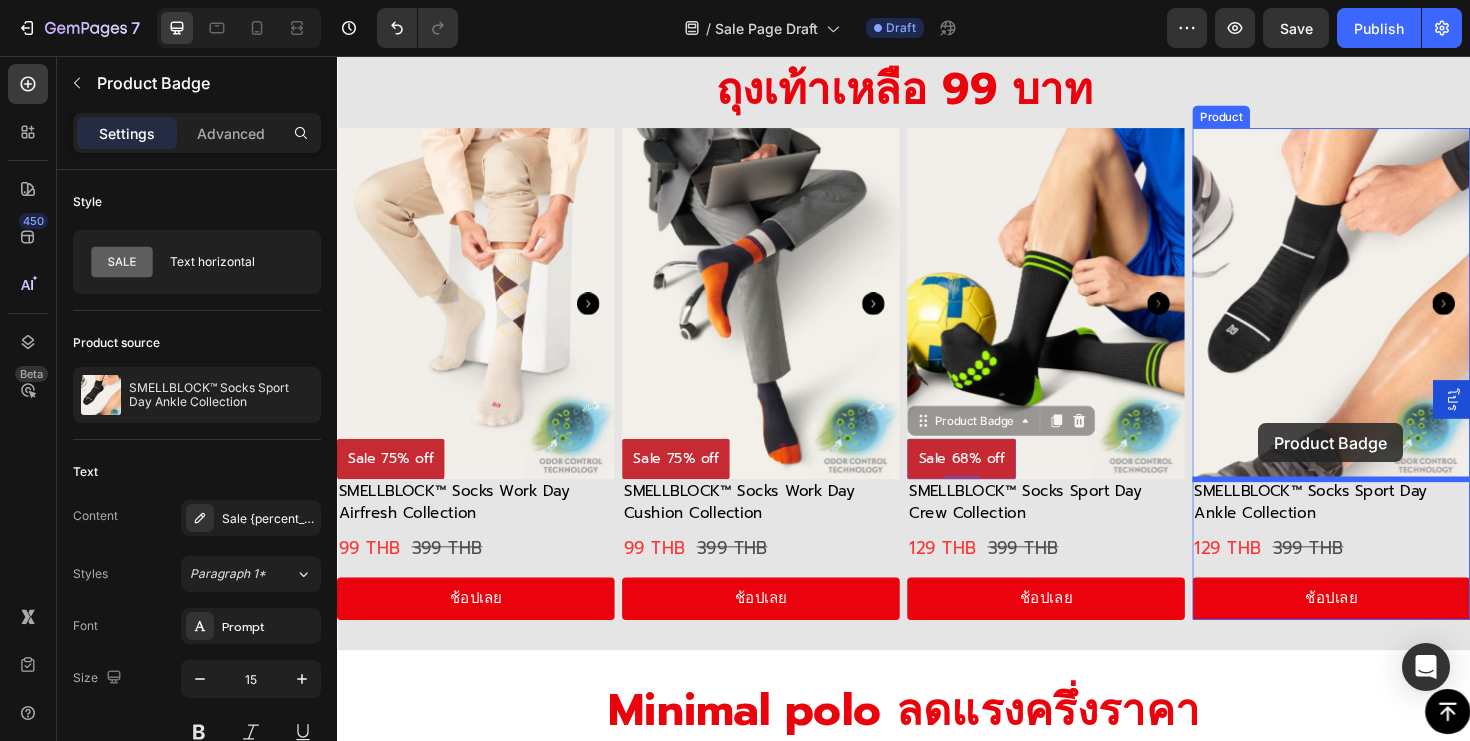 drag, startPoint x: 956, startPoint y: 446, endPoint x: 1312, endPoint y: 445, distance: 356.0014 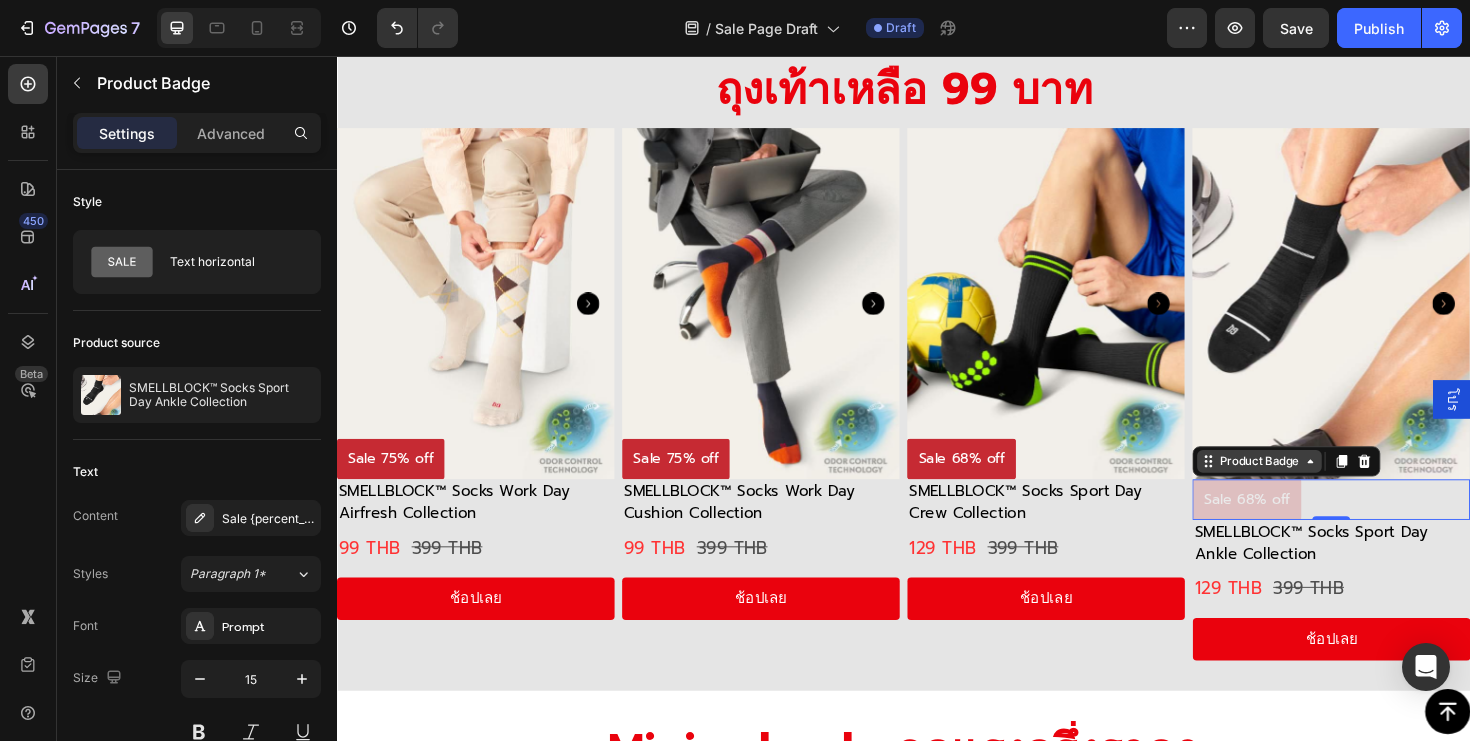 click on "Product Badge" at bounding box center [1314, 485] 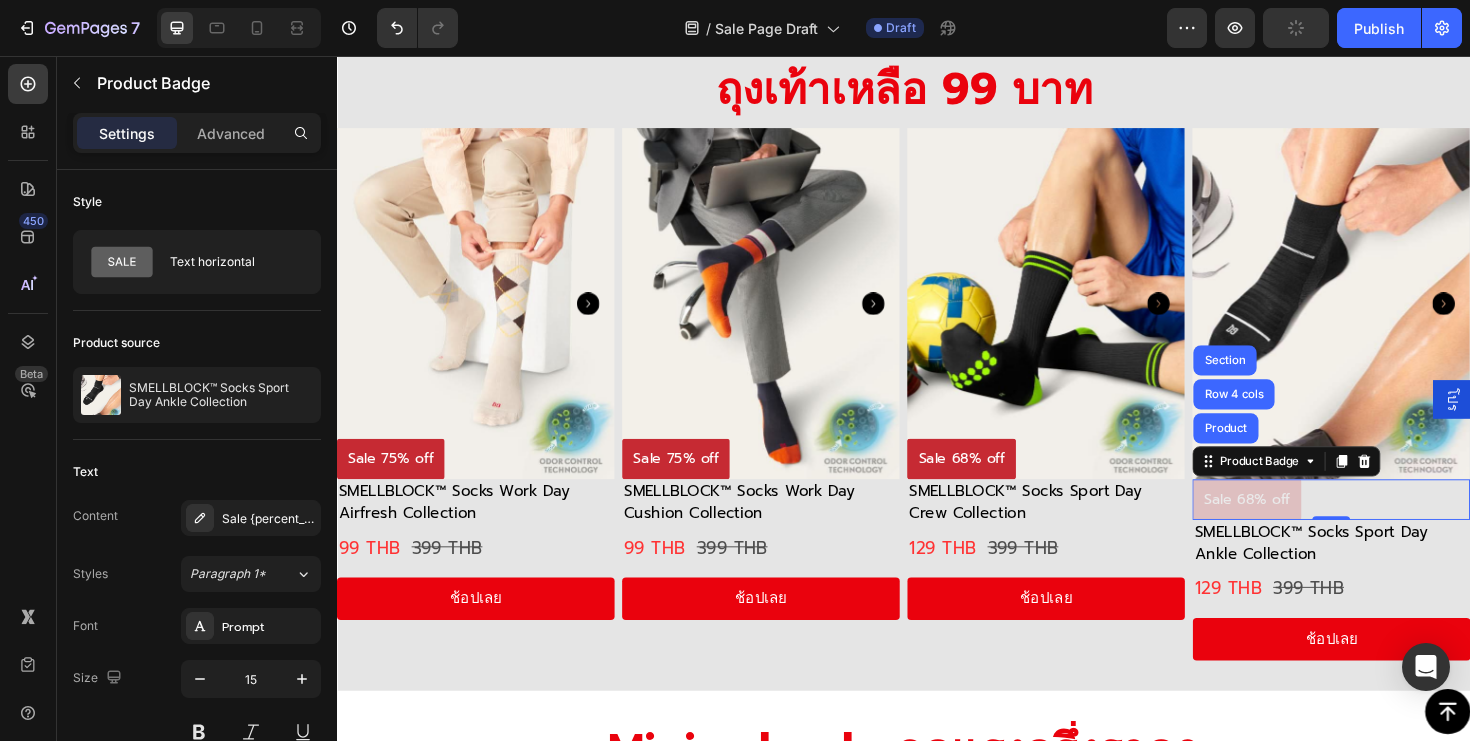 click on "Sale 68% off" at bounding box center (1300, 525) 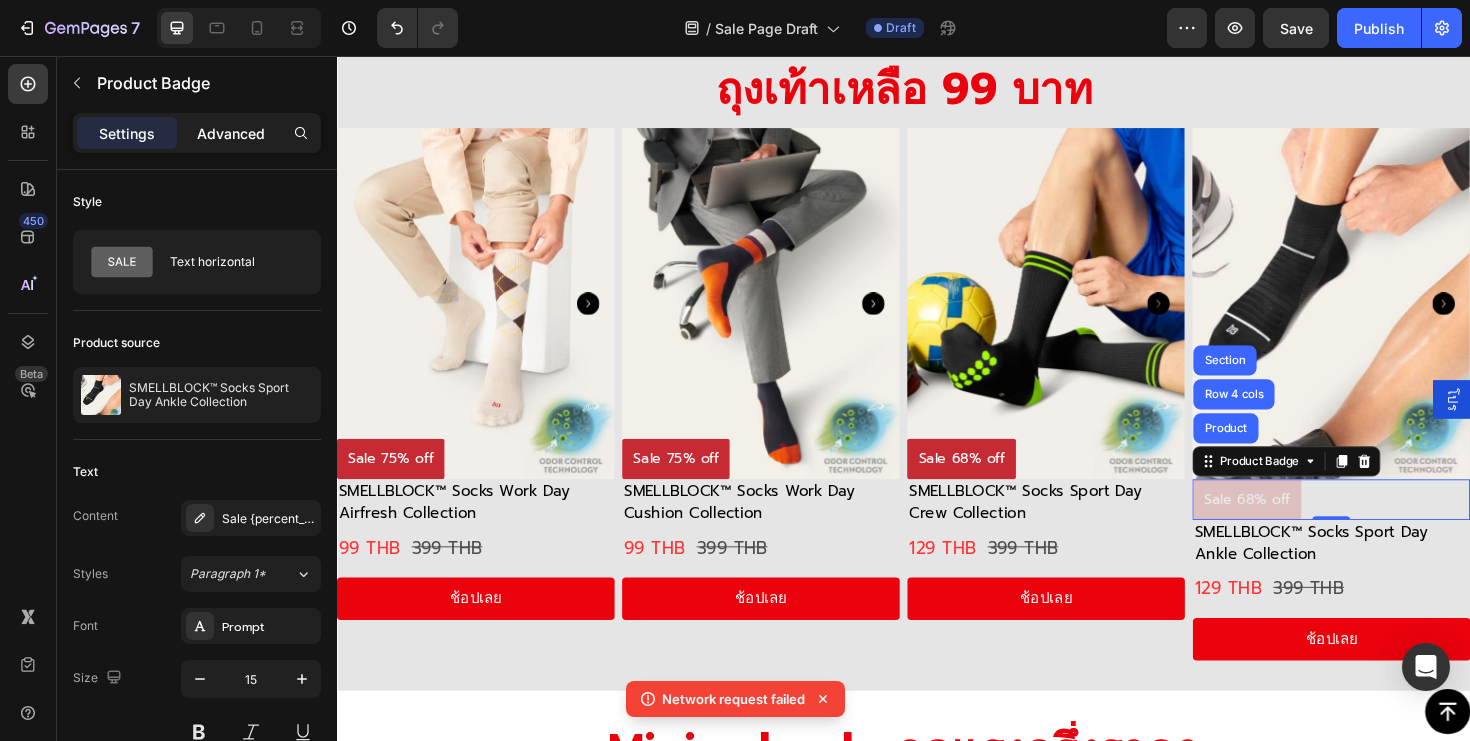 click on "Advanced" at bounding box center (231, 133) 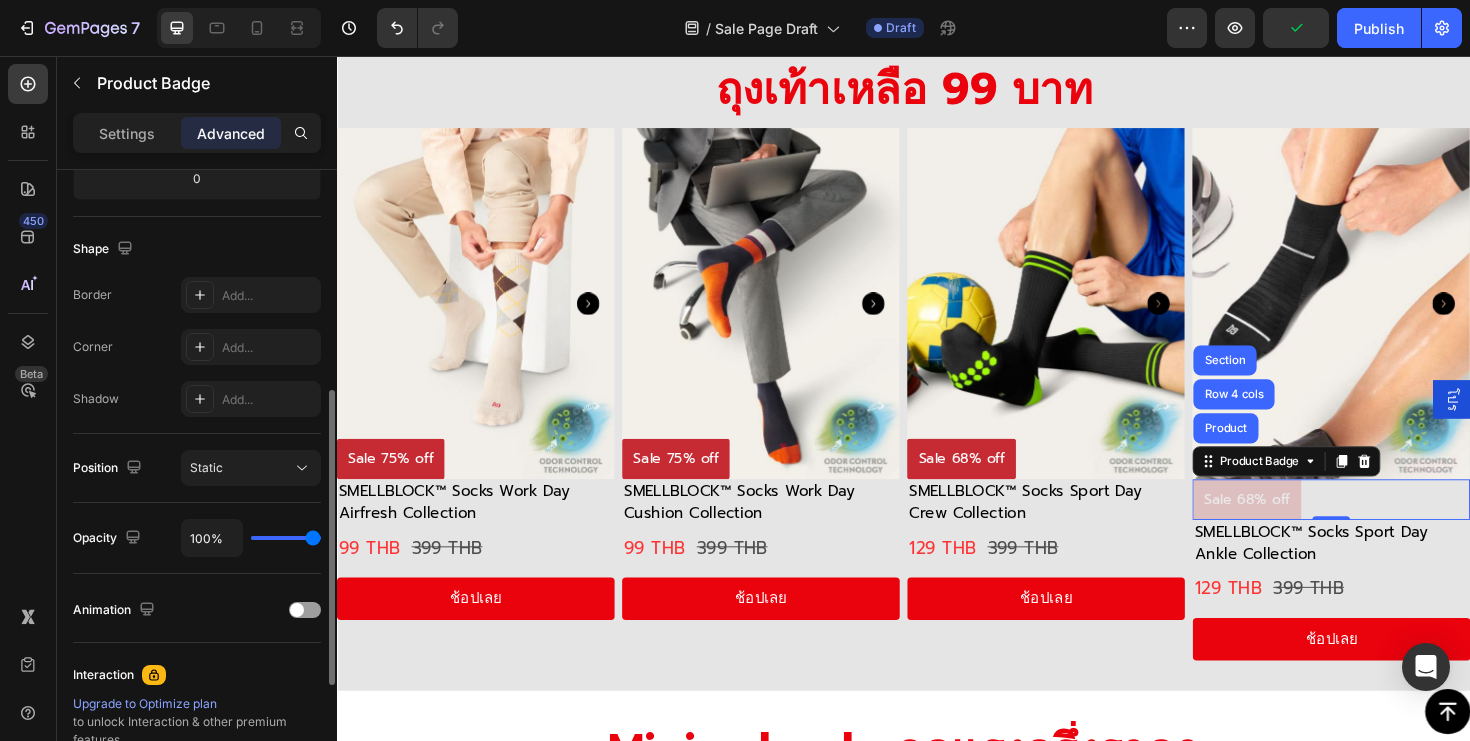 scroll, scrollTop: 408, scrollLeft: 0, axis: vertical 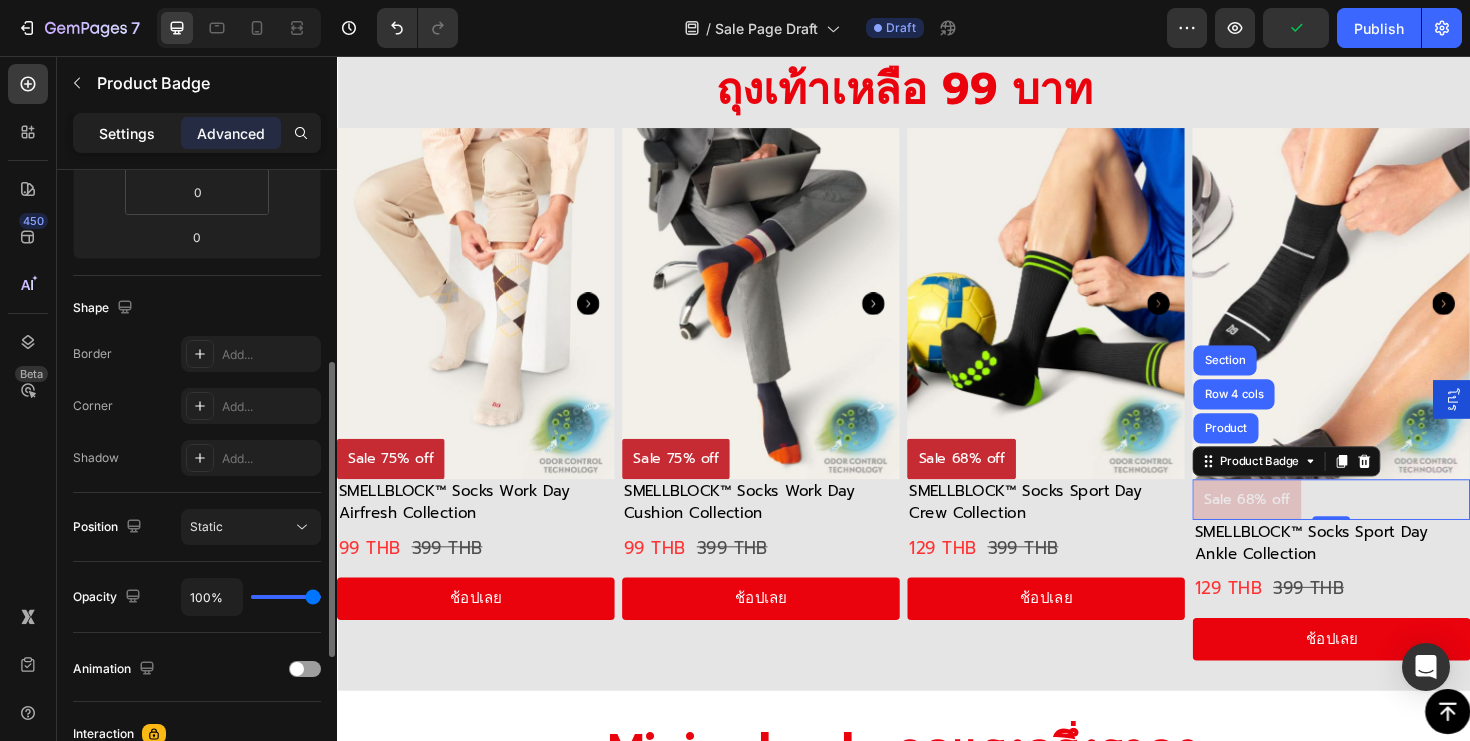 click on "Settings" 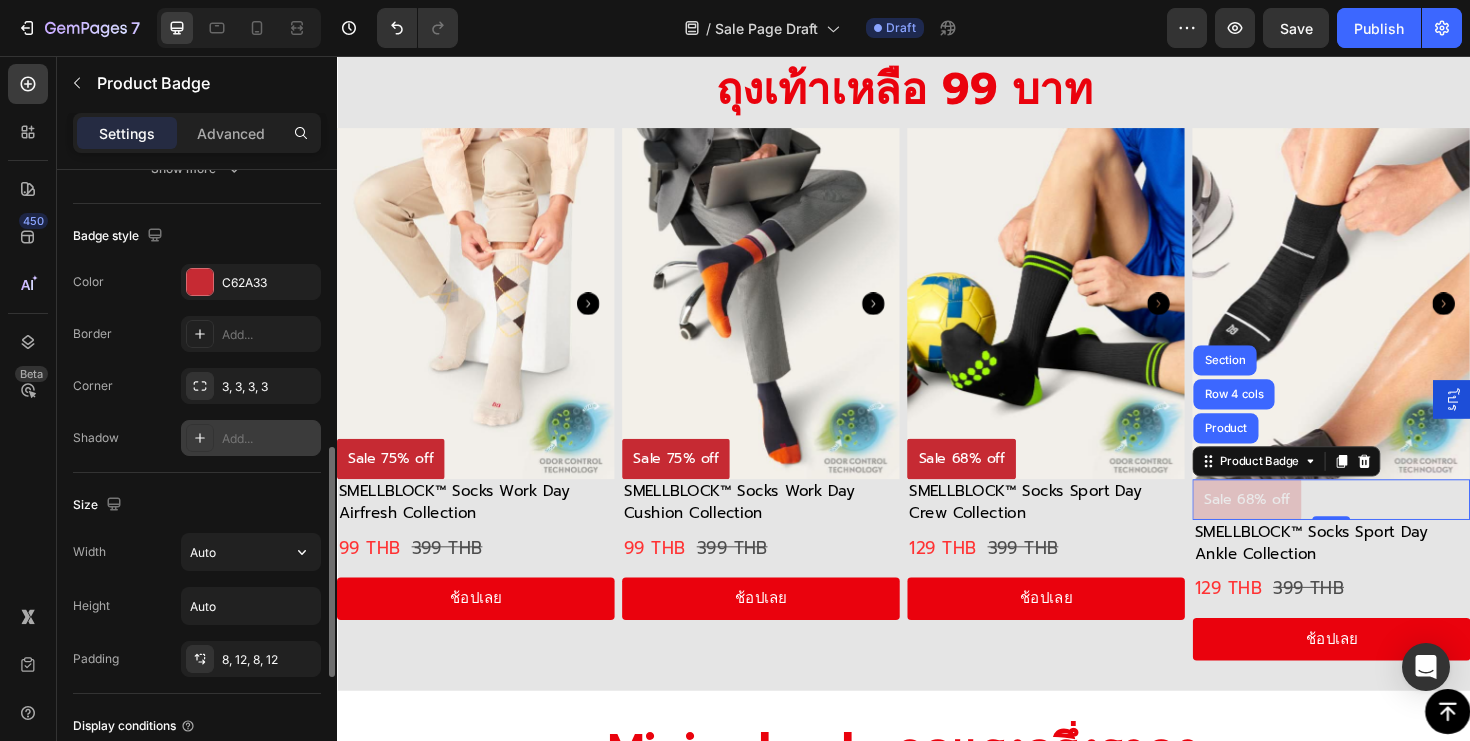 scroll, scrollTop: 690, scrollLeft: 0, axis: vertical 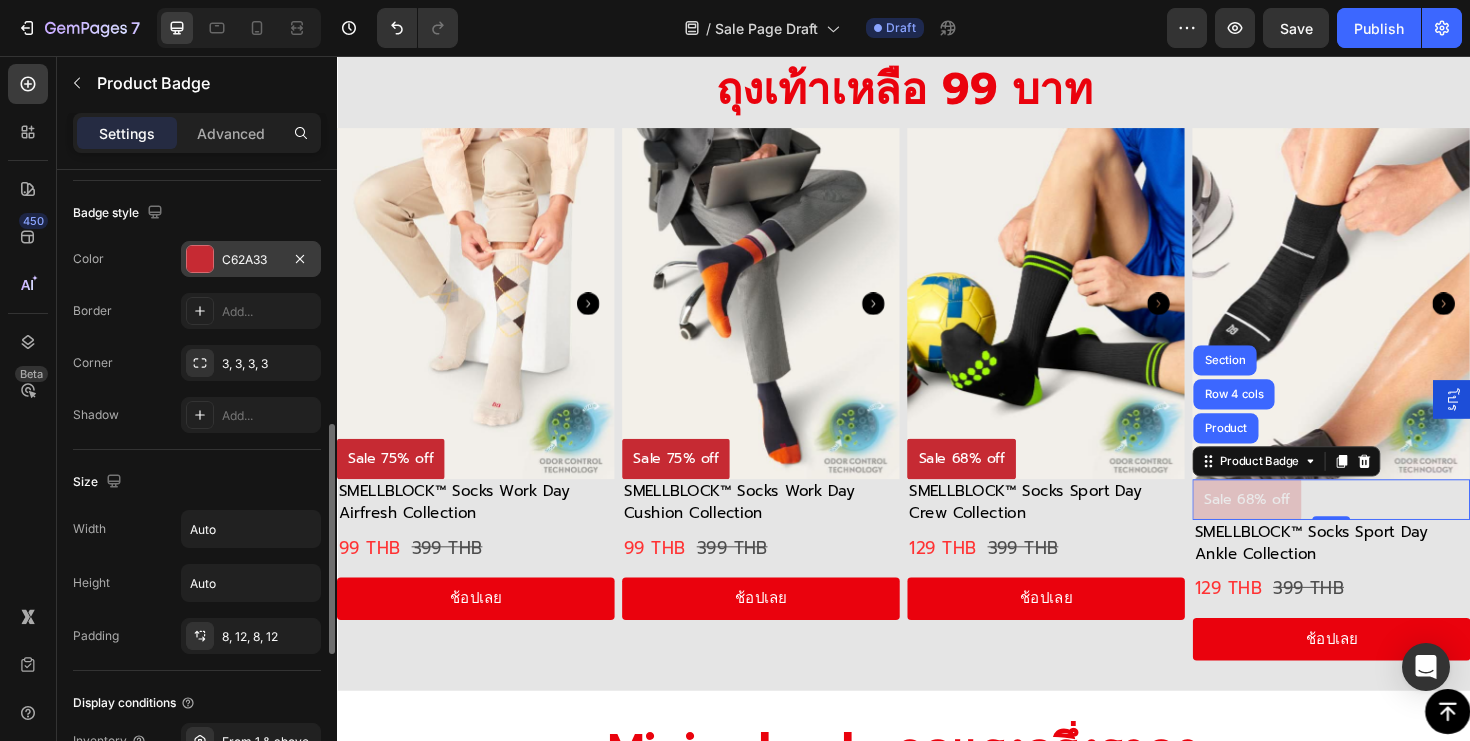 click on "C62A33" at bounding box center (251, 260) 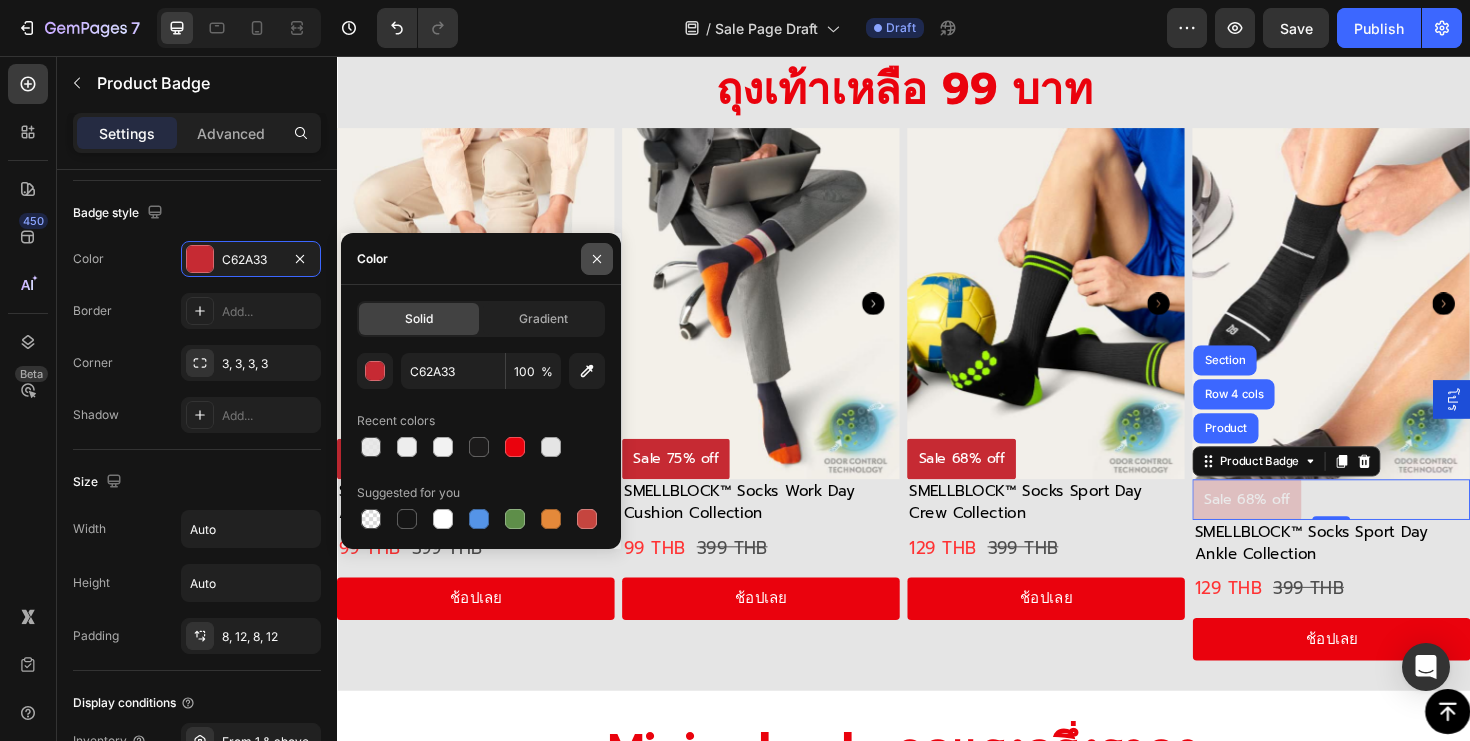 click 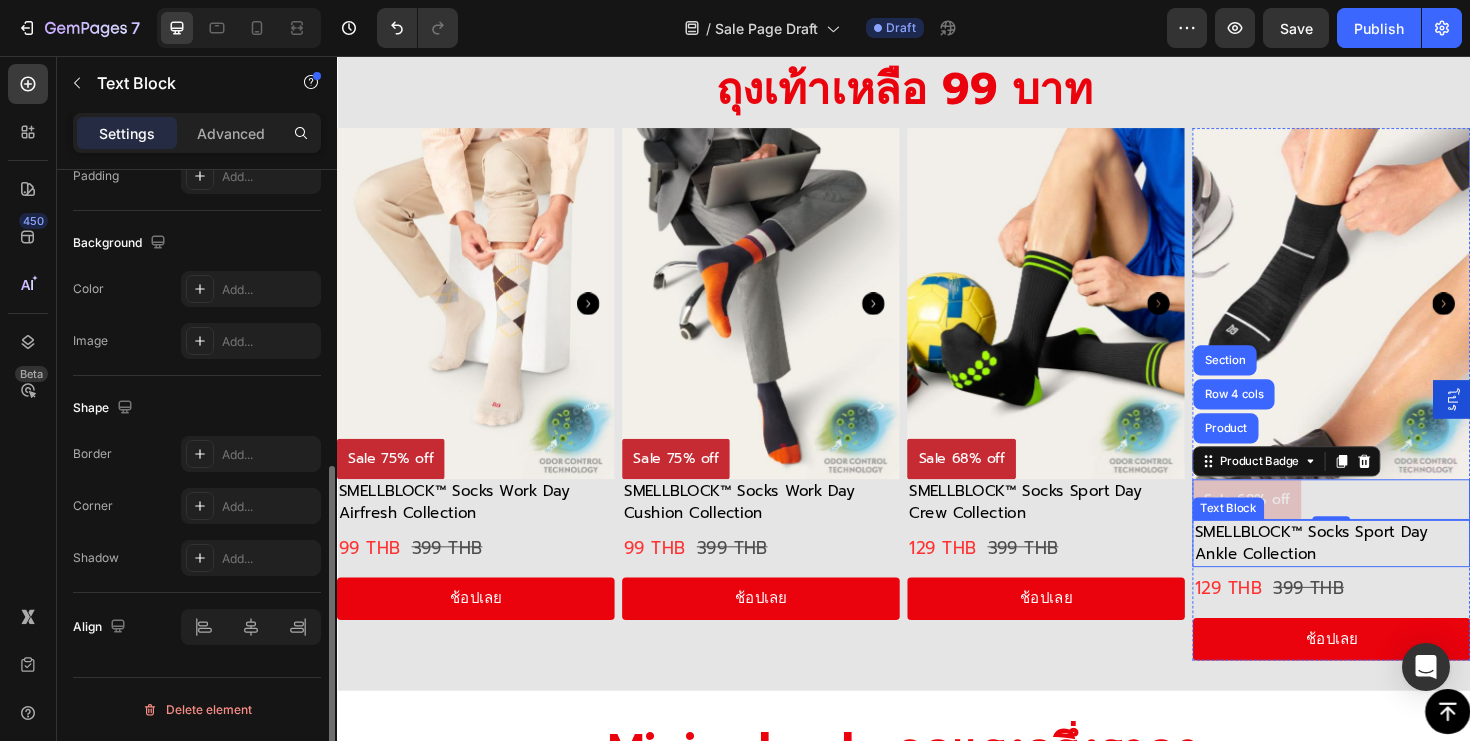 click on "SMELLBLOCK™ Socks Sport Day Ankle Collection" at bounding box center (1368, 571) 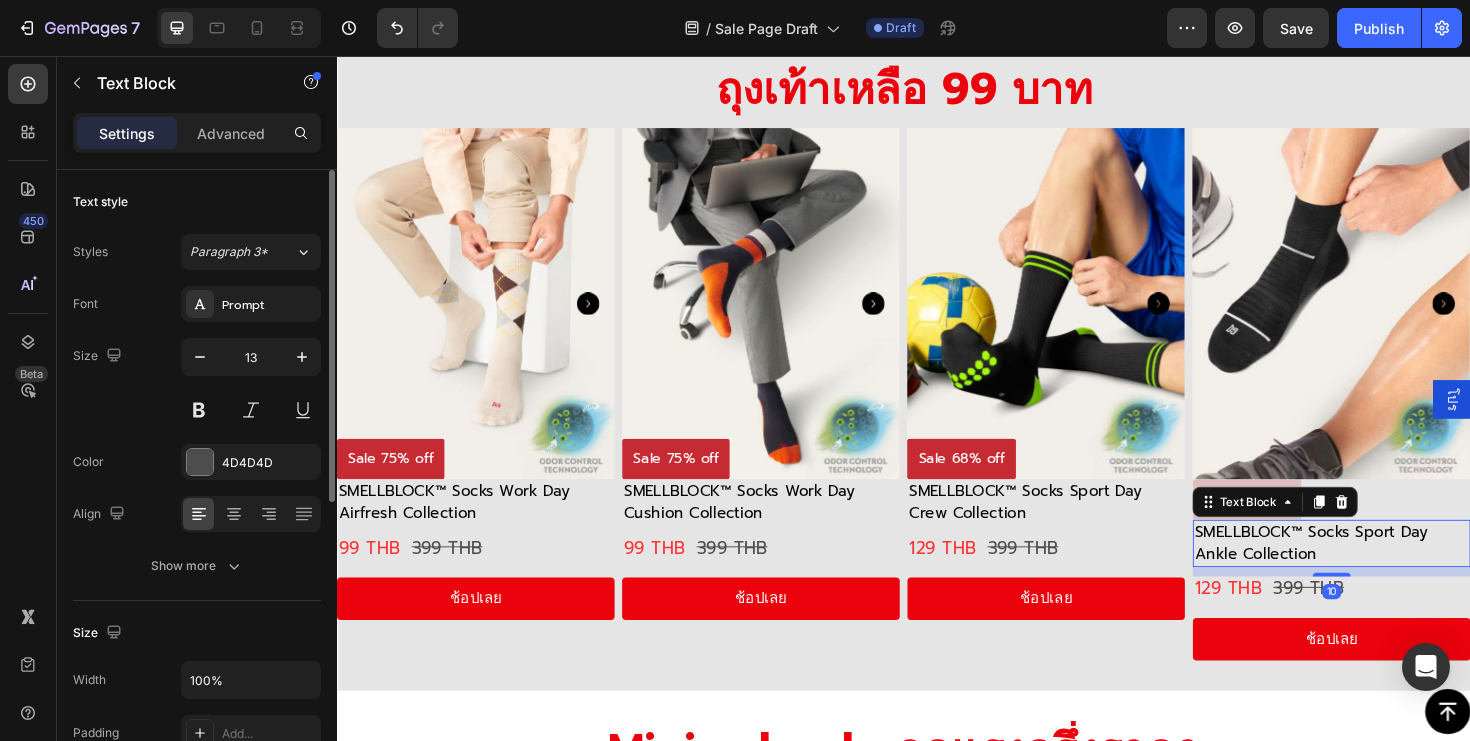 click on "SMELLBLOCK™ Socks Sport Day Ankle Collection" at bounding box center (1368, 571) 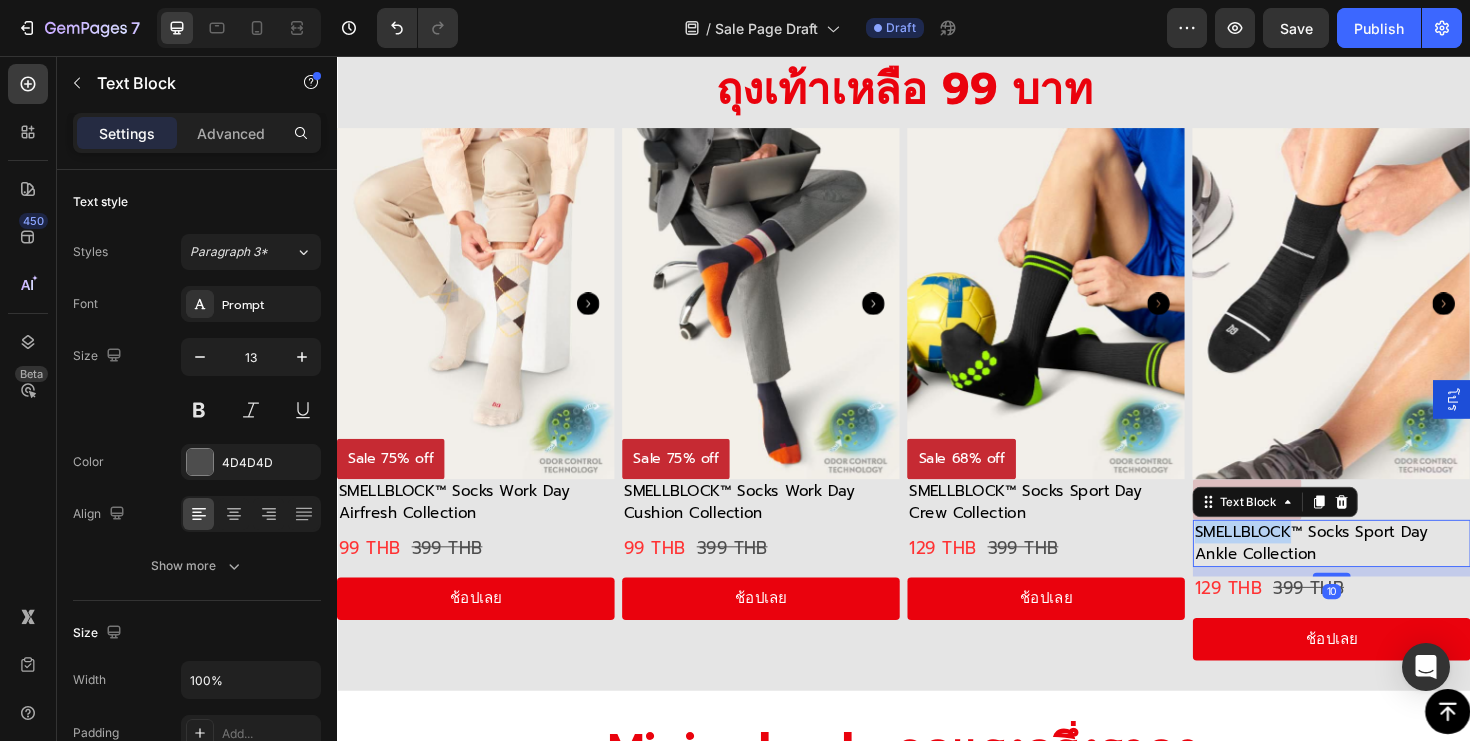 click on "SMELLBLOCK™ Socks Sport Day Ankle Collection" at bounding box center (1368, 571) 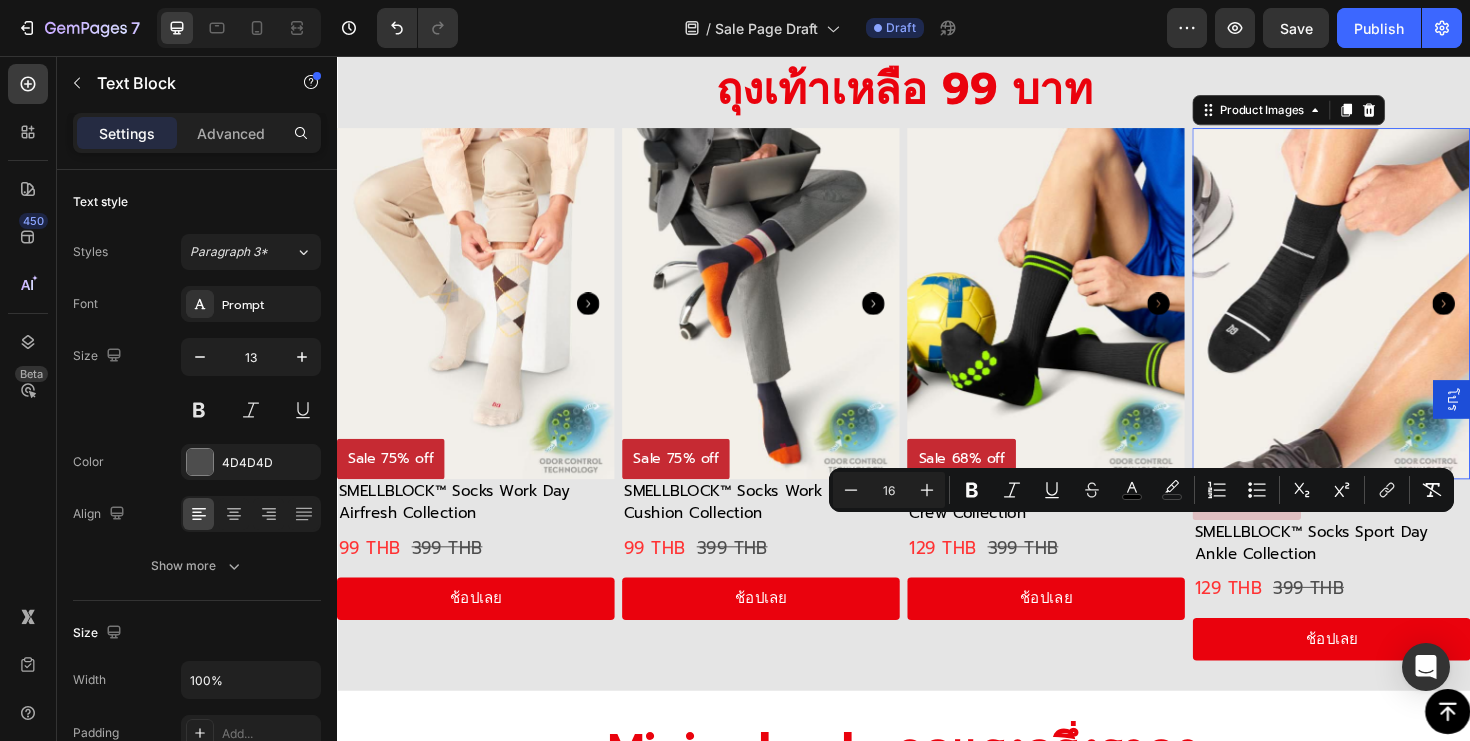 click at bounding box center [1390, 318] 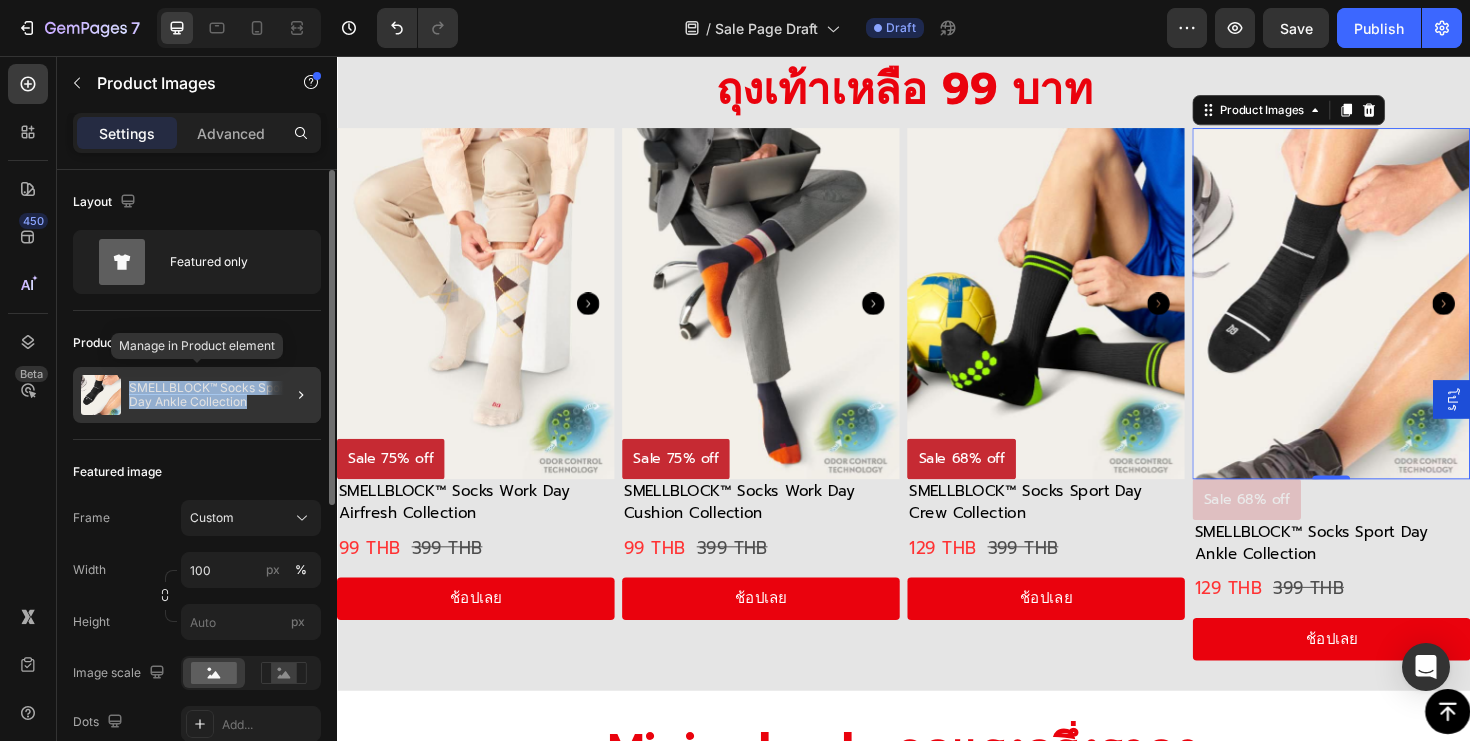 drag, startPoint x: 249, startPoint y: 401, endPoint x: 126, endPoint y: 380, distance: 124.77981 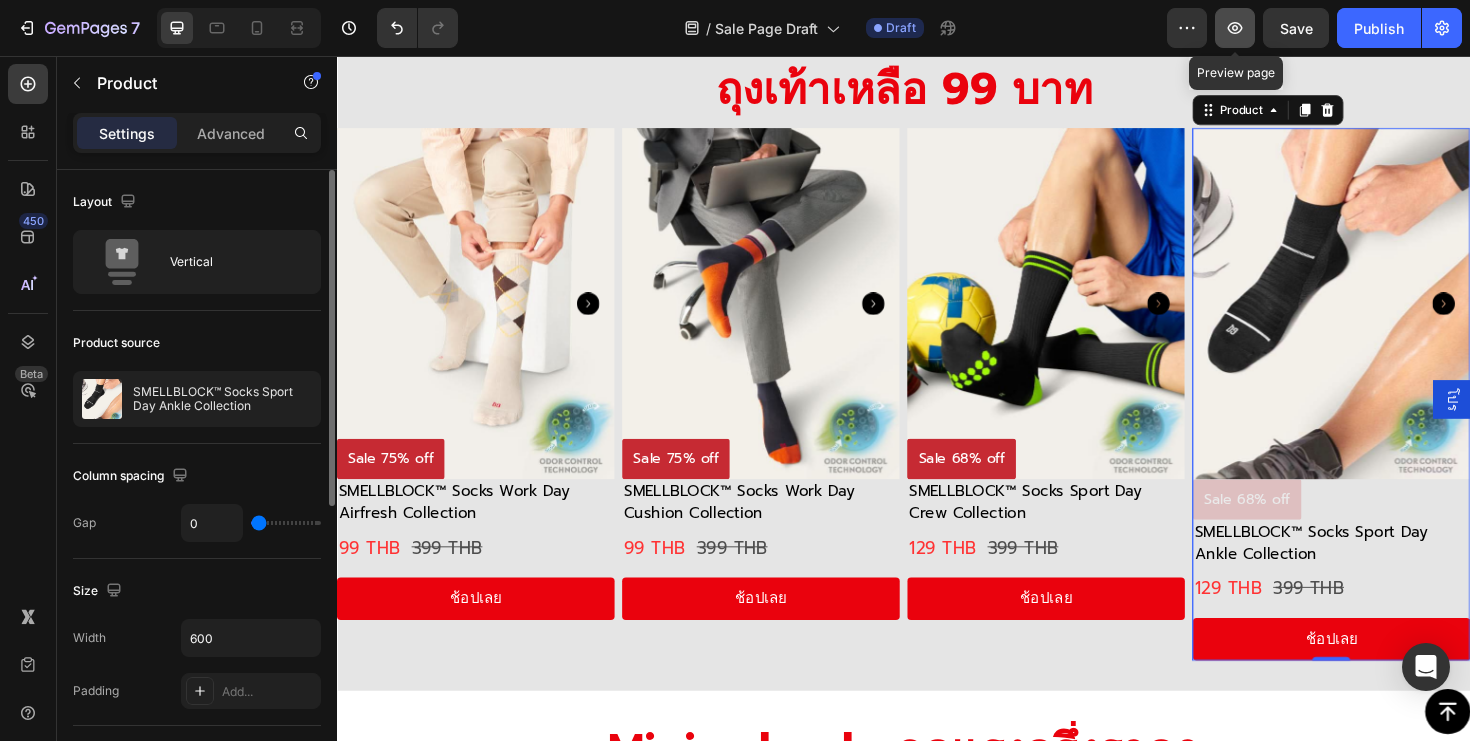 click 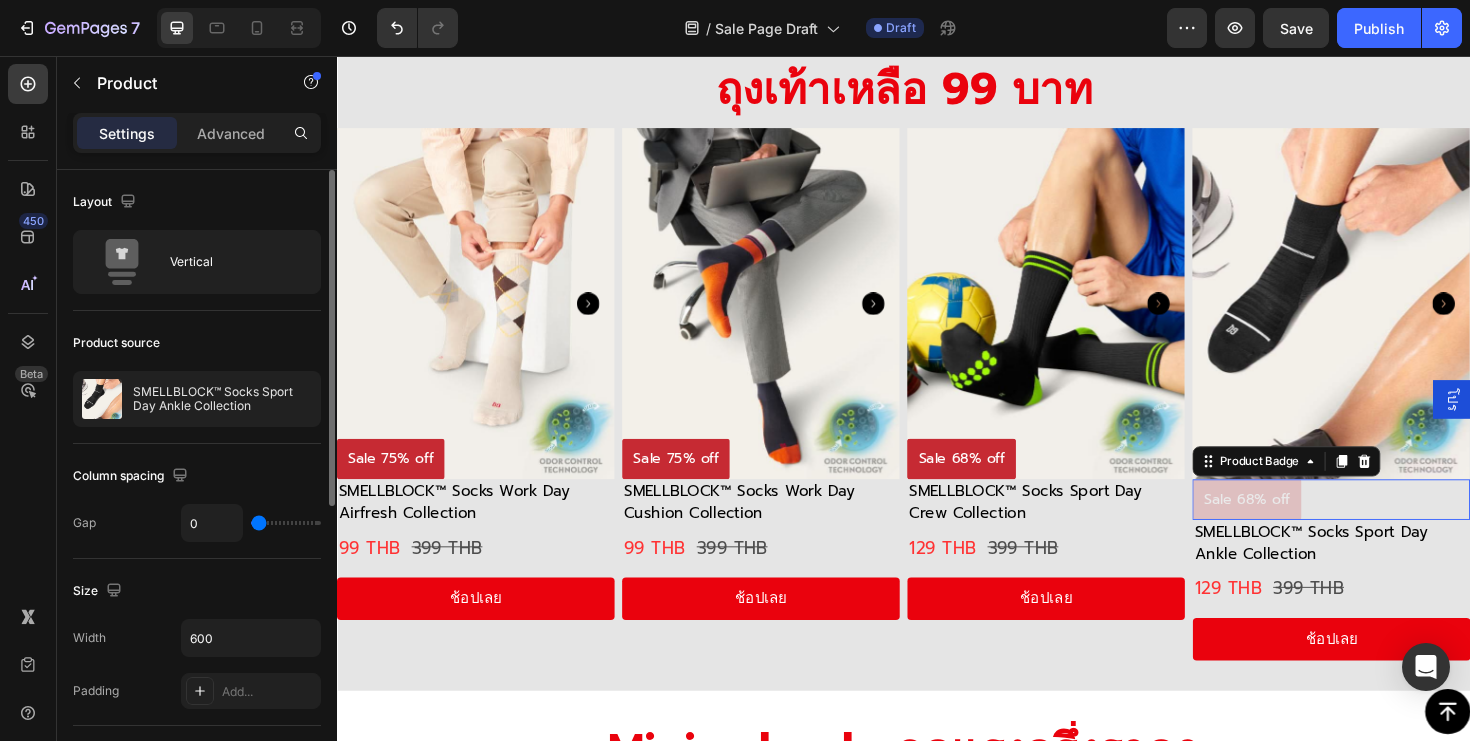 click on "Sale 68% off" at bounding box center (1300, 525) 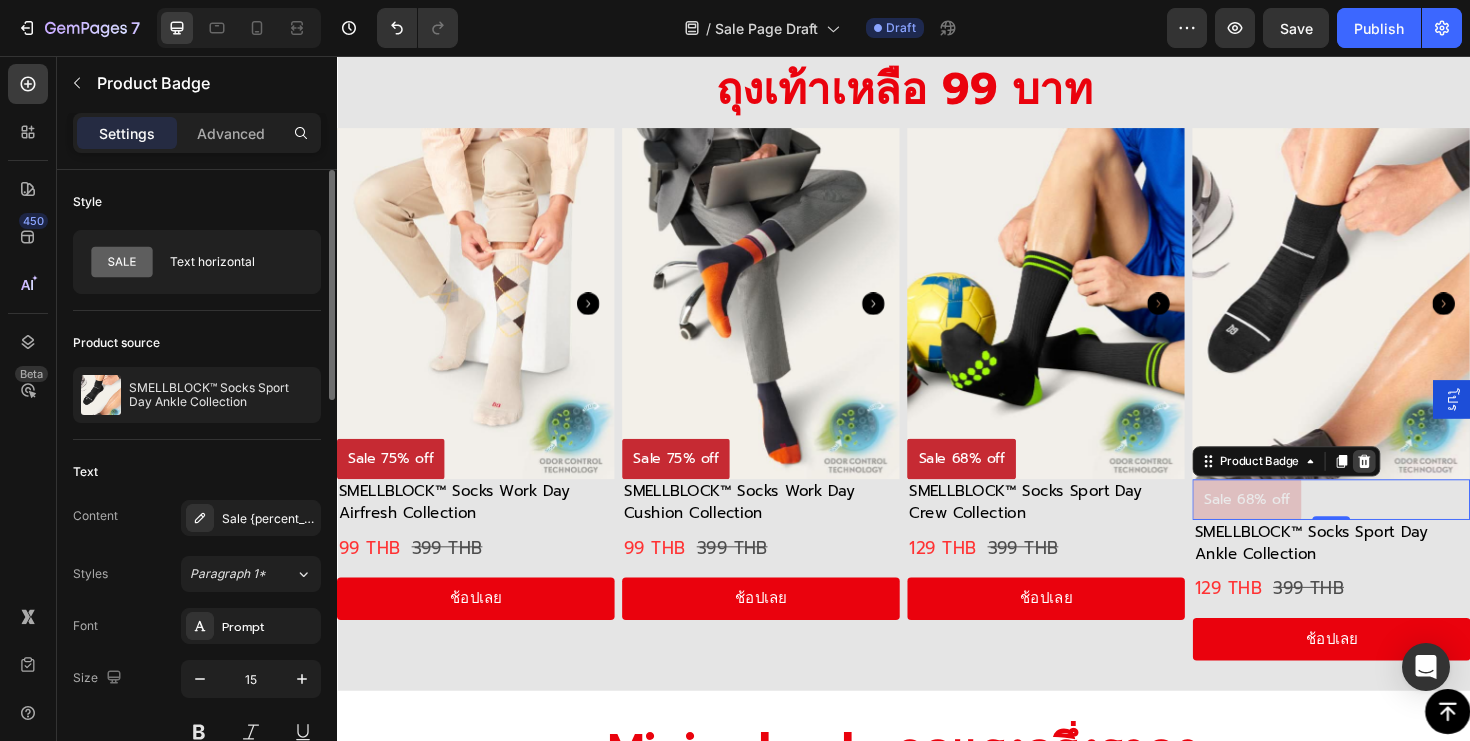 click 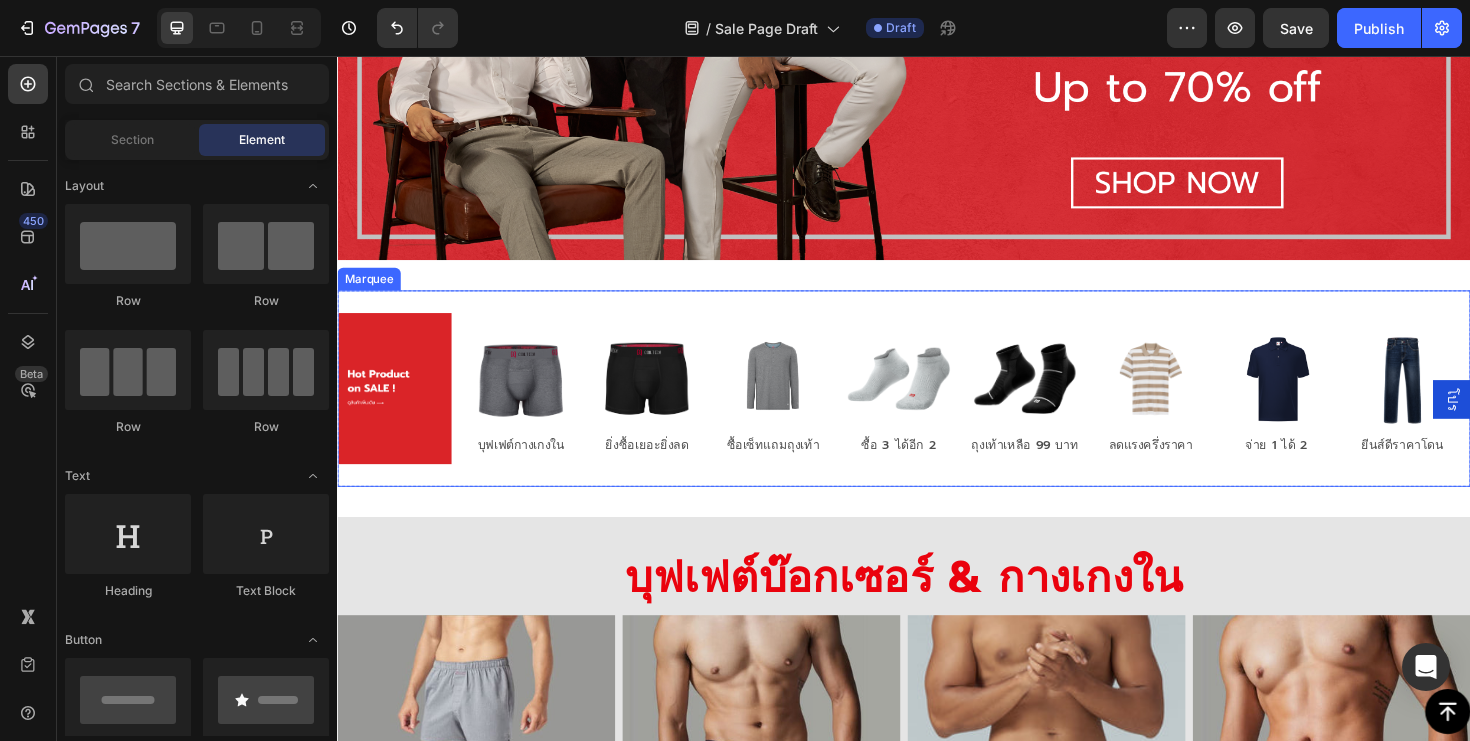 scroll, scrollTop: 792, scrollLeft: 0, axis: vertical 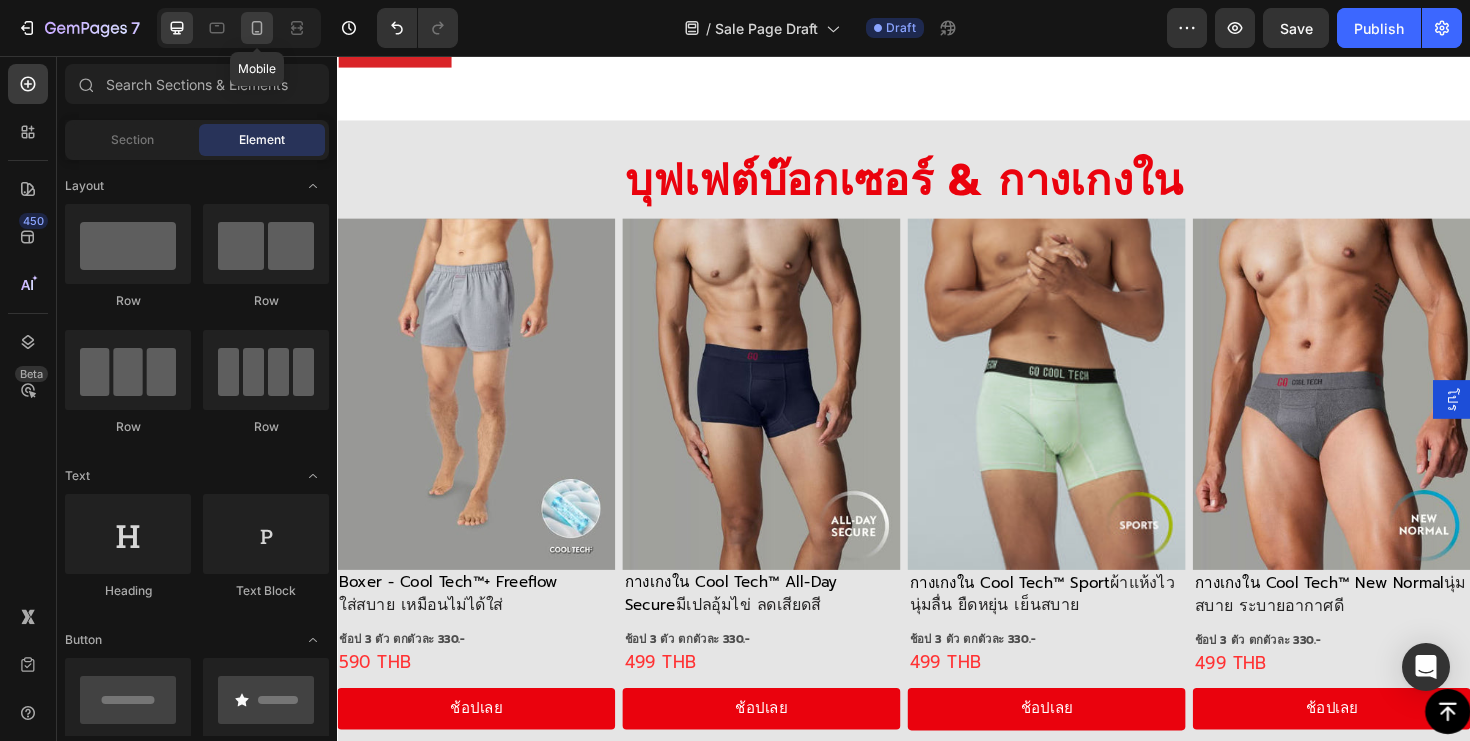 click 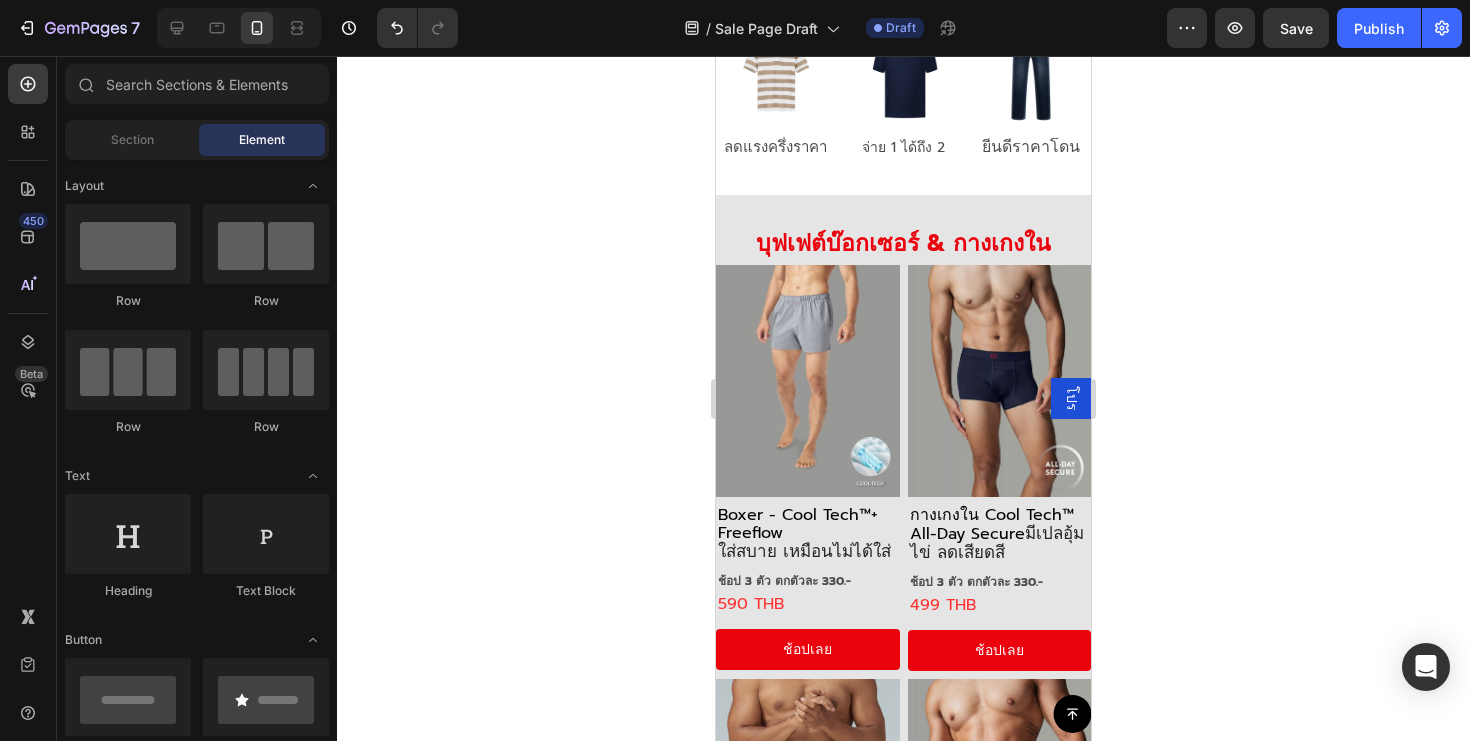 scroll, scrollTop: 979, scrollLeft: 0, axis: vertical 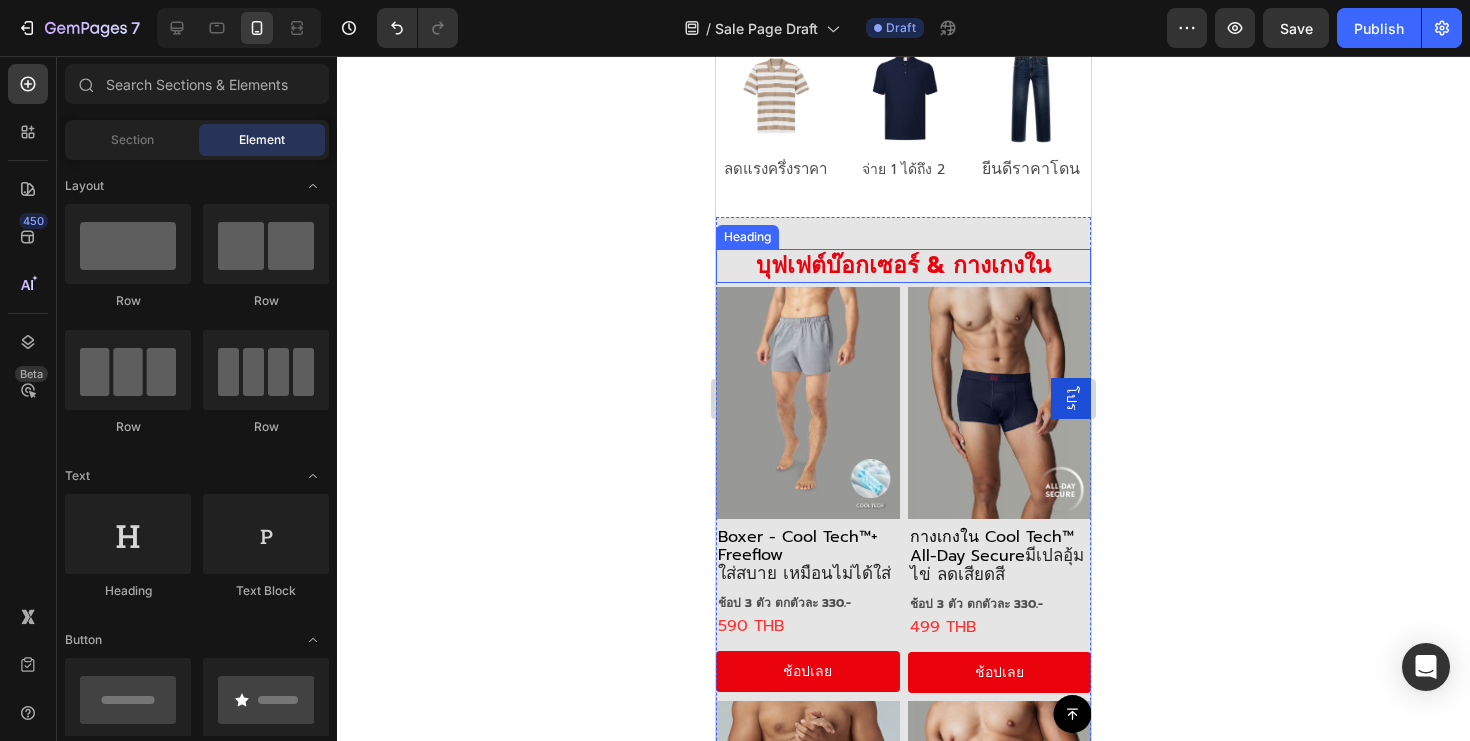 click on "บุฟเฟต์บ๊อกเซอร์ & กางเกงใน" at bounding box center (903, 265) 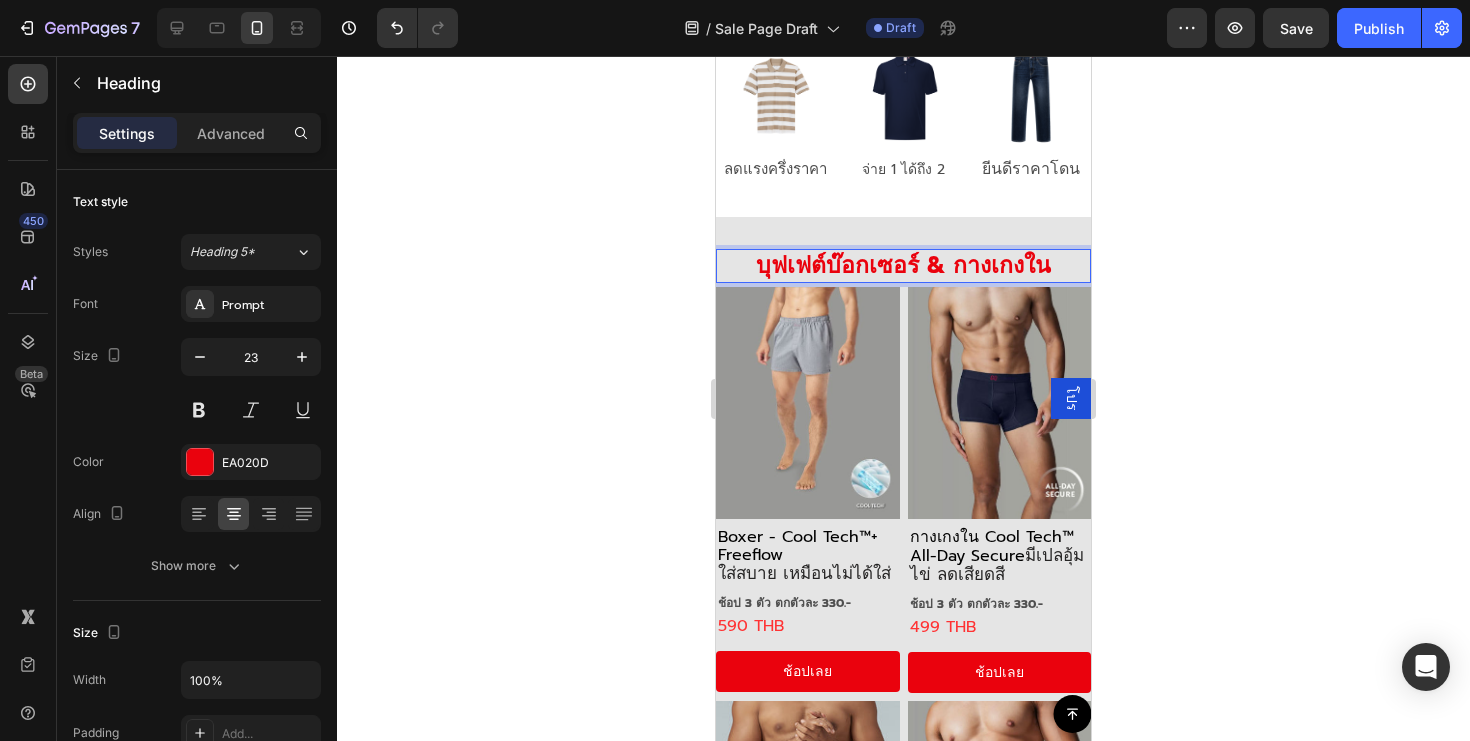 click on "บุฟเฟต์บ๊อกเซอร์ & กางเกงใน" at bounding box center (903, 266) 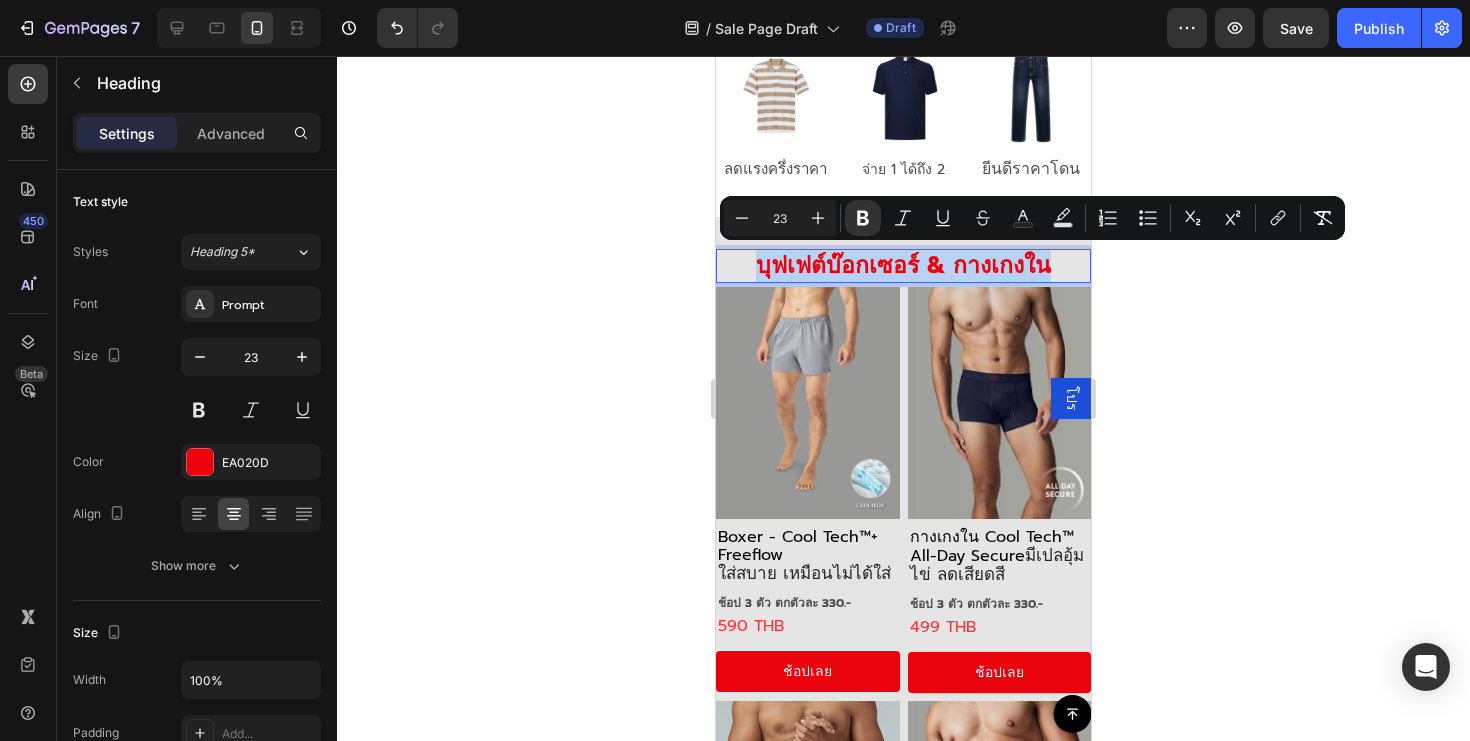 click on "บุฟเฟต์บ๊อกเซอร์ & กางเกงใน" at bounding box center (903, 266) 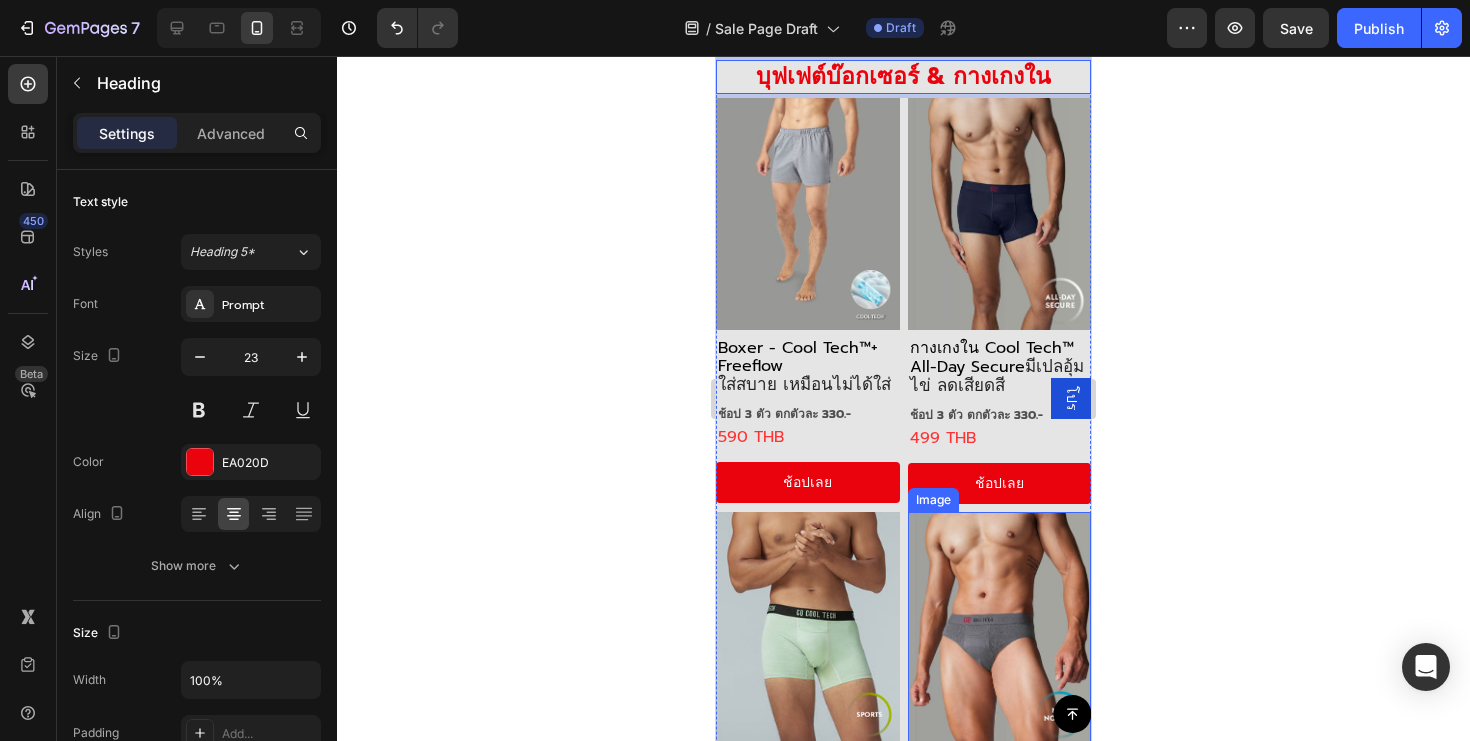 scroll, scrollTop: 914, scrollLeft: 0, axis: vertical 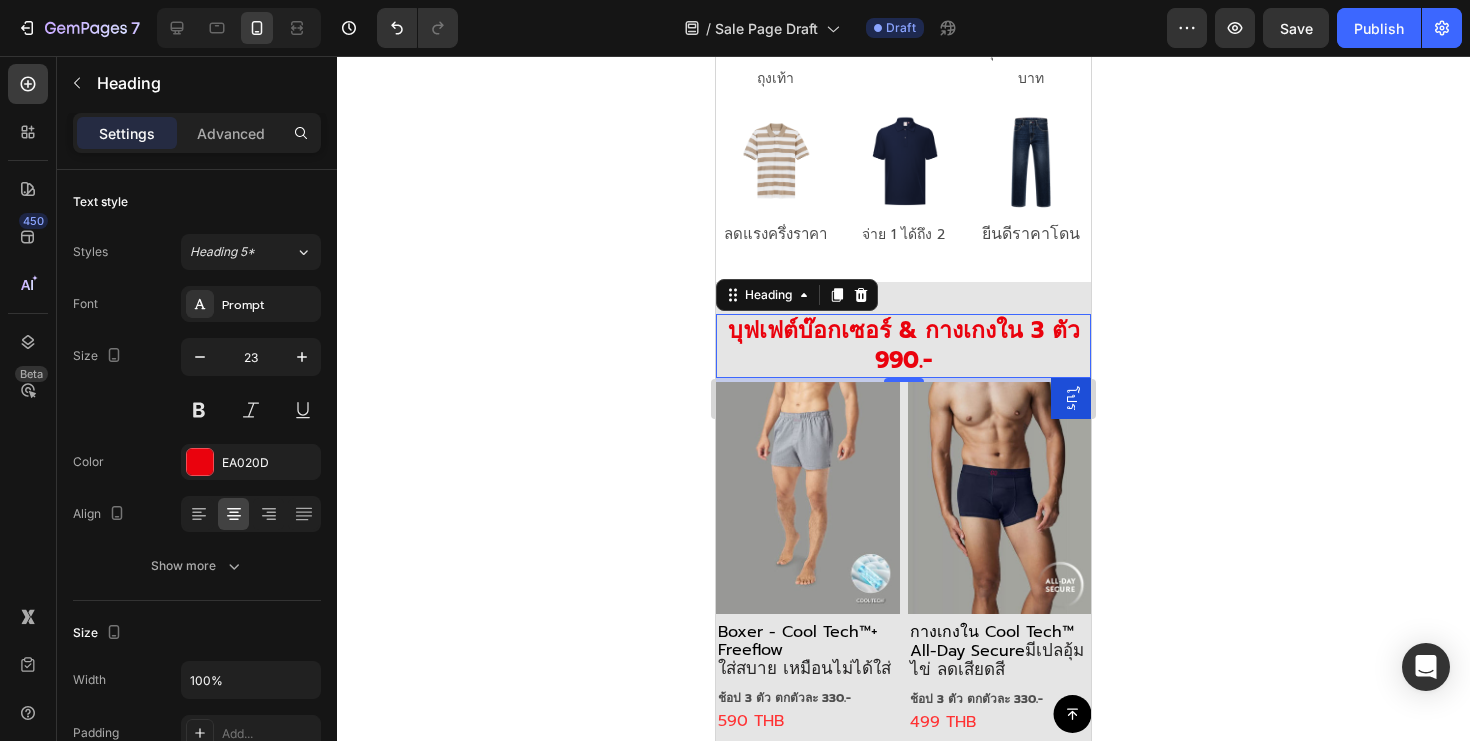 click 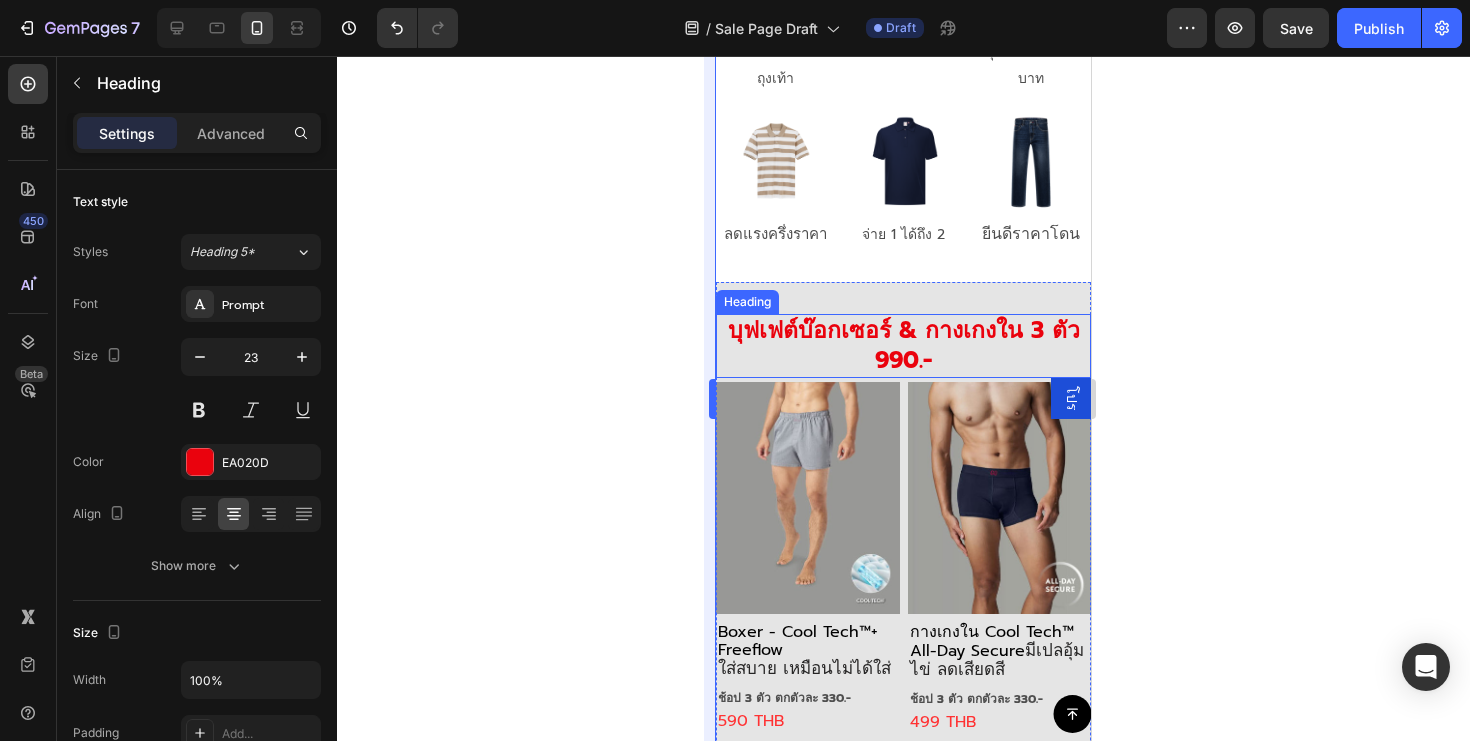 click on "บุฟเฟต์บ๊อกเซอร์ & กางเกงใน 3 ตัว 990.-" at bounding box center (904, 345) 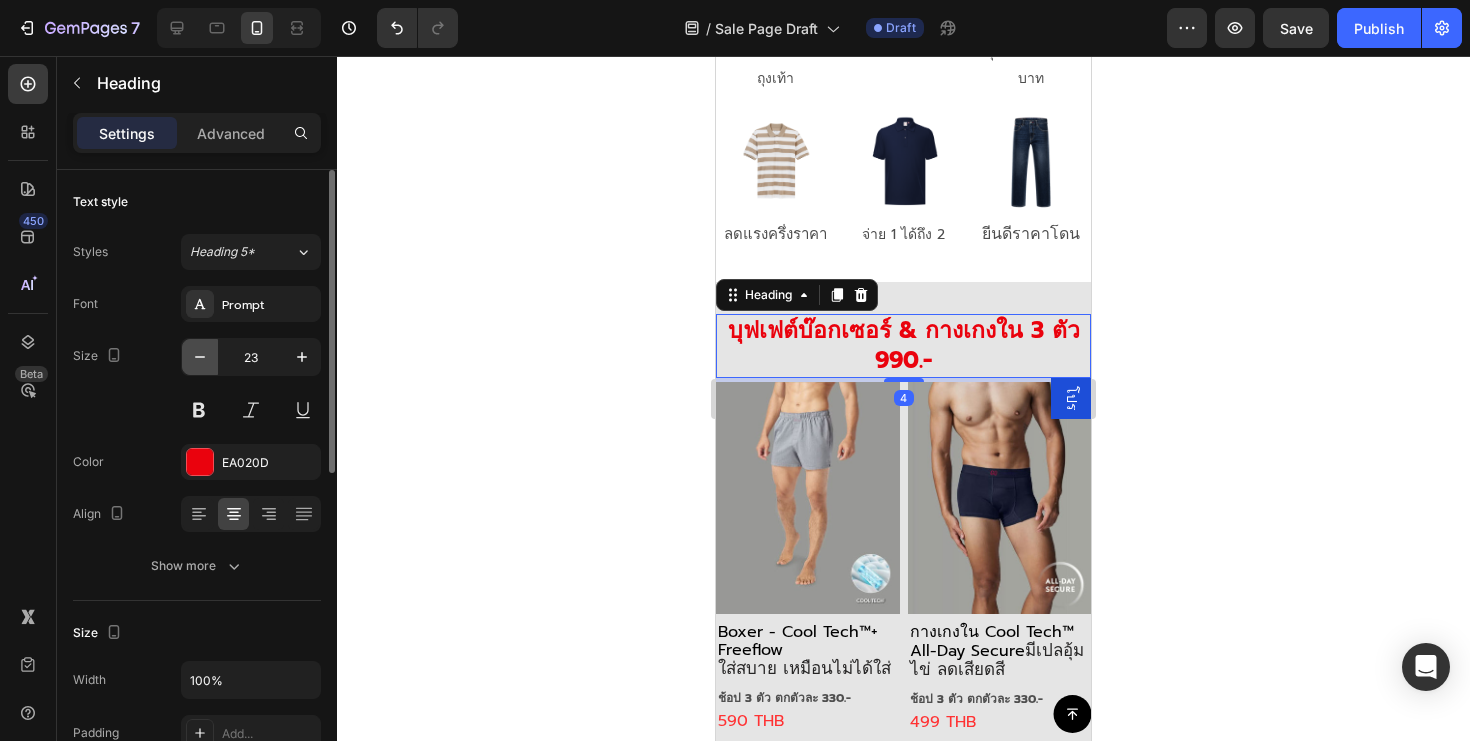 click 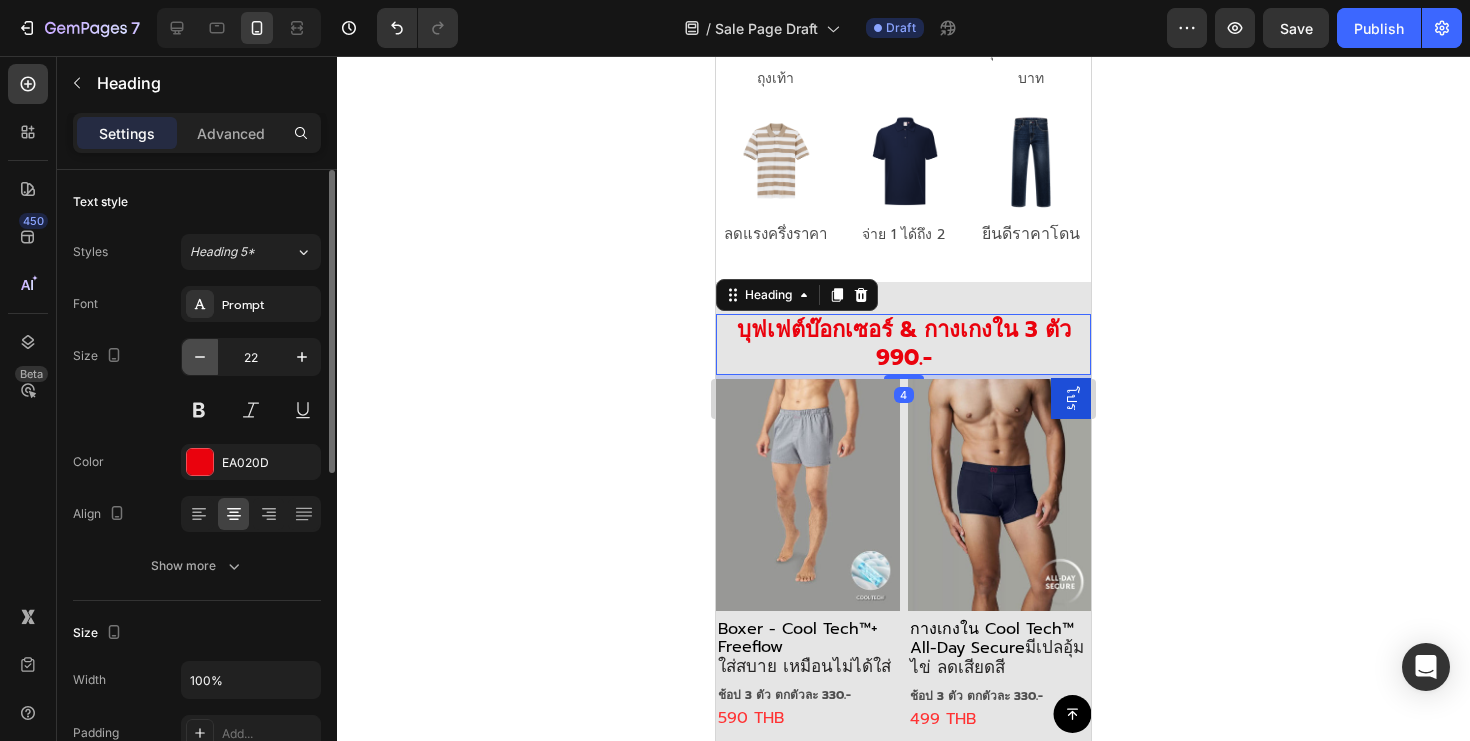 click 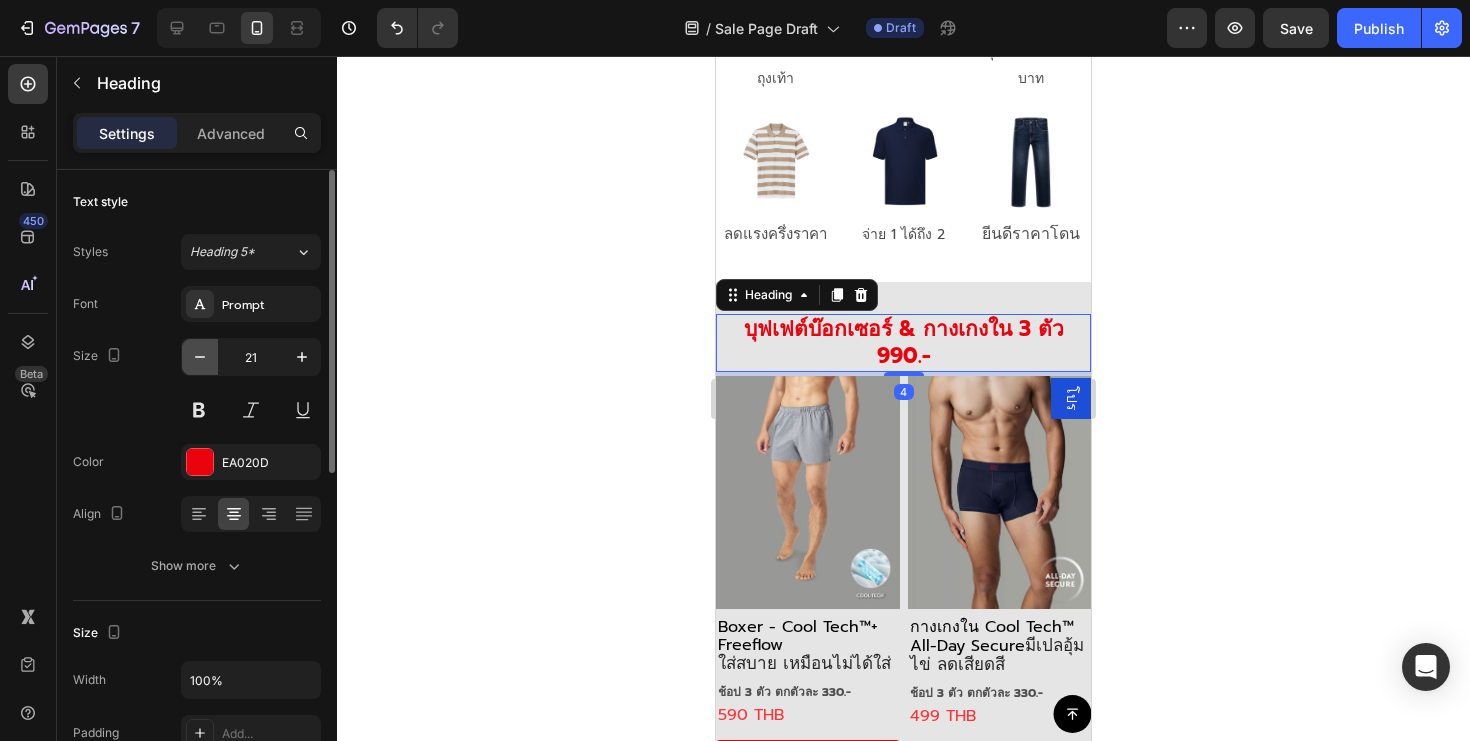 click 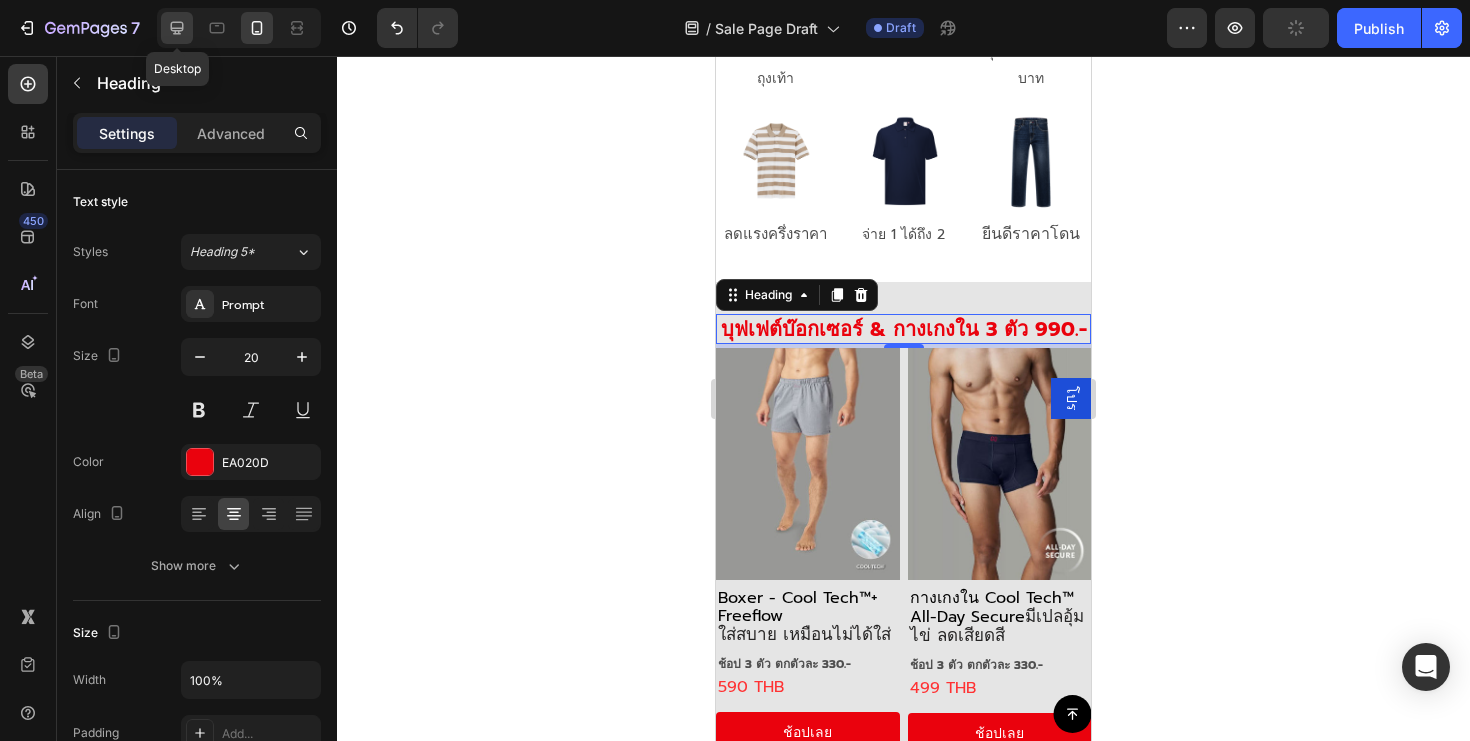 click 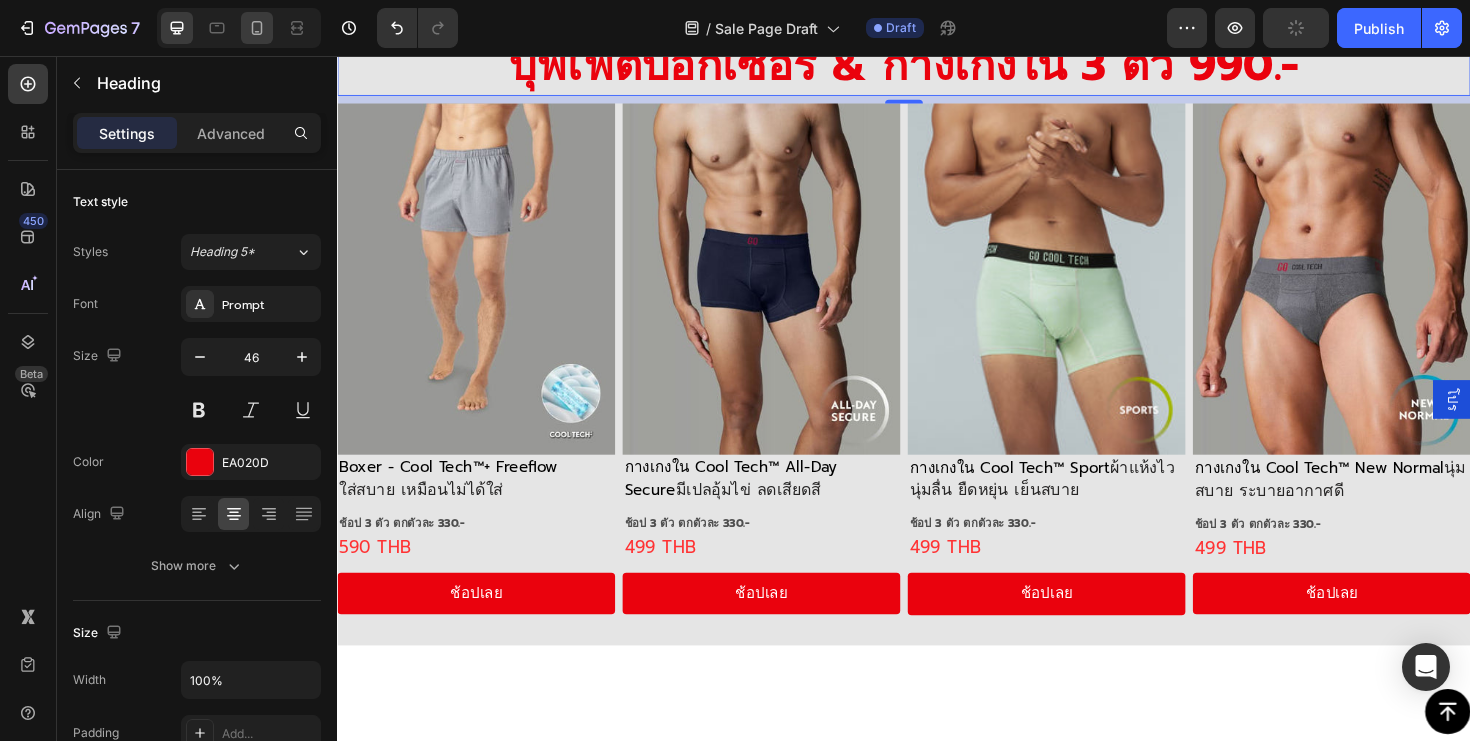 click 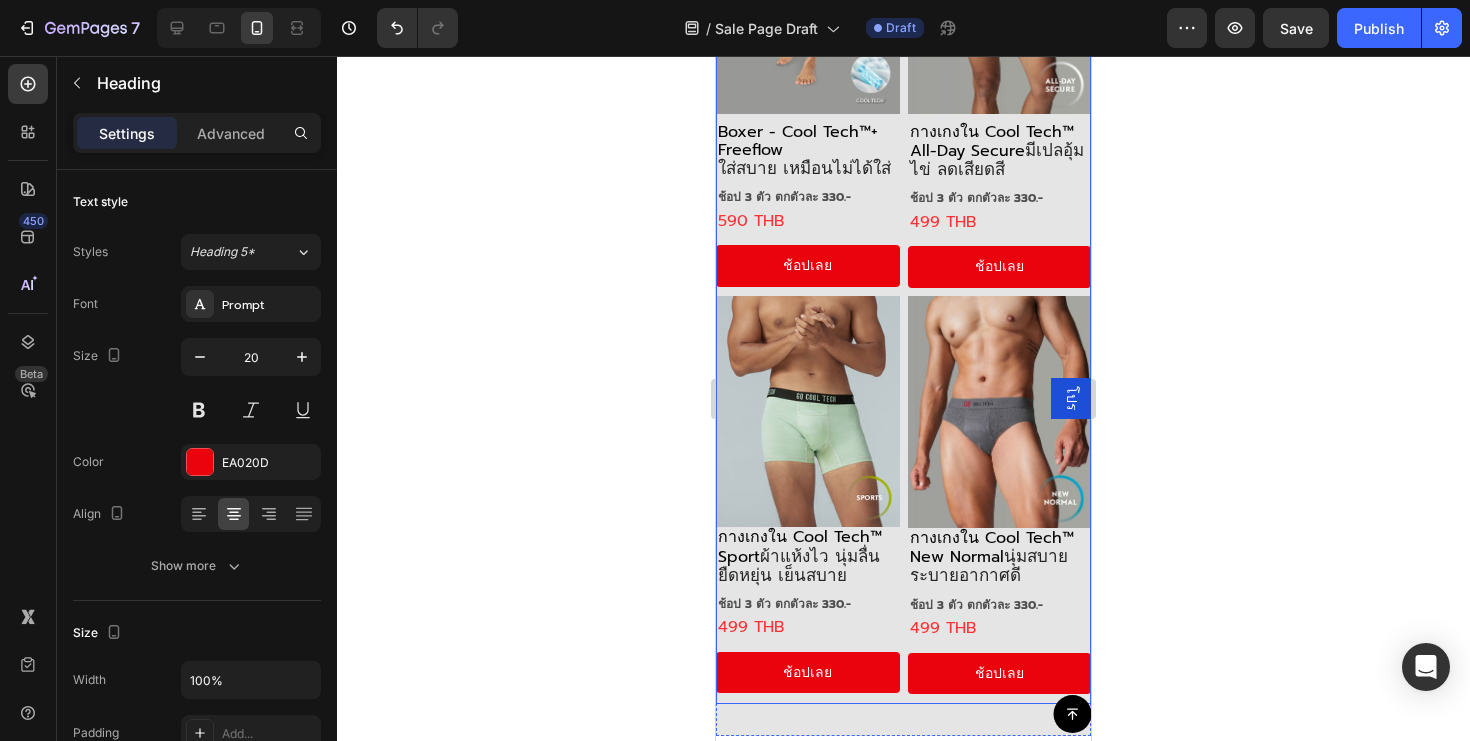 scroll, scrollTop: 1797, scrollLeft: 0, axis: vertical 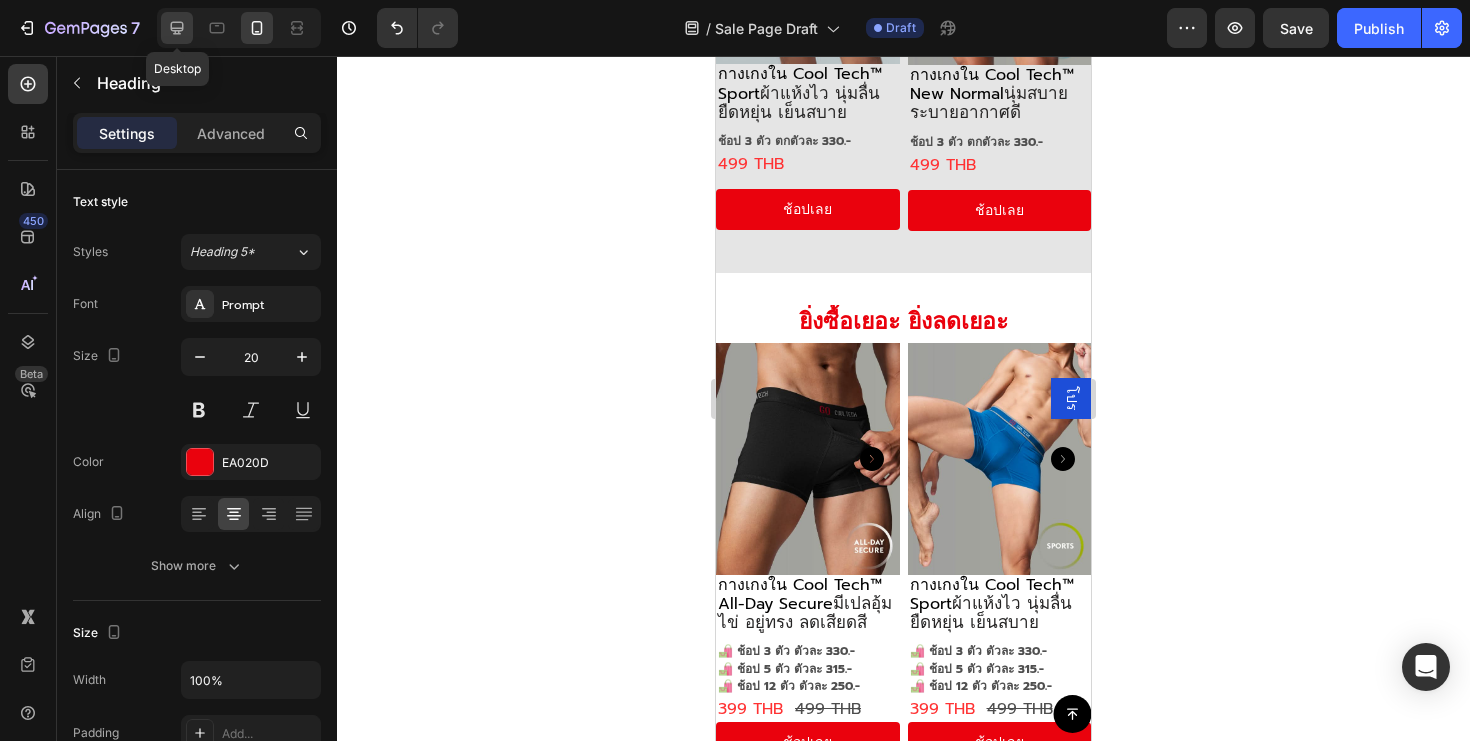 click 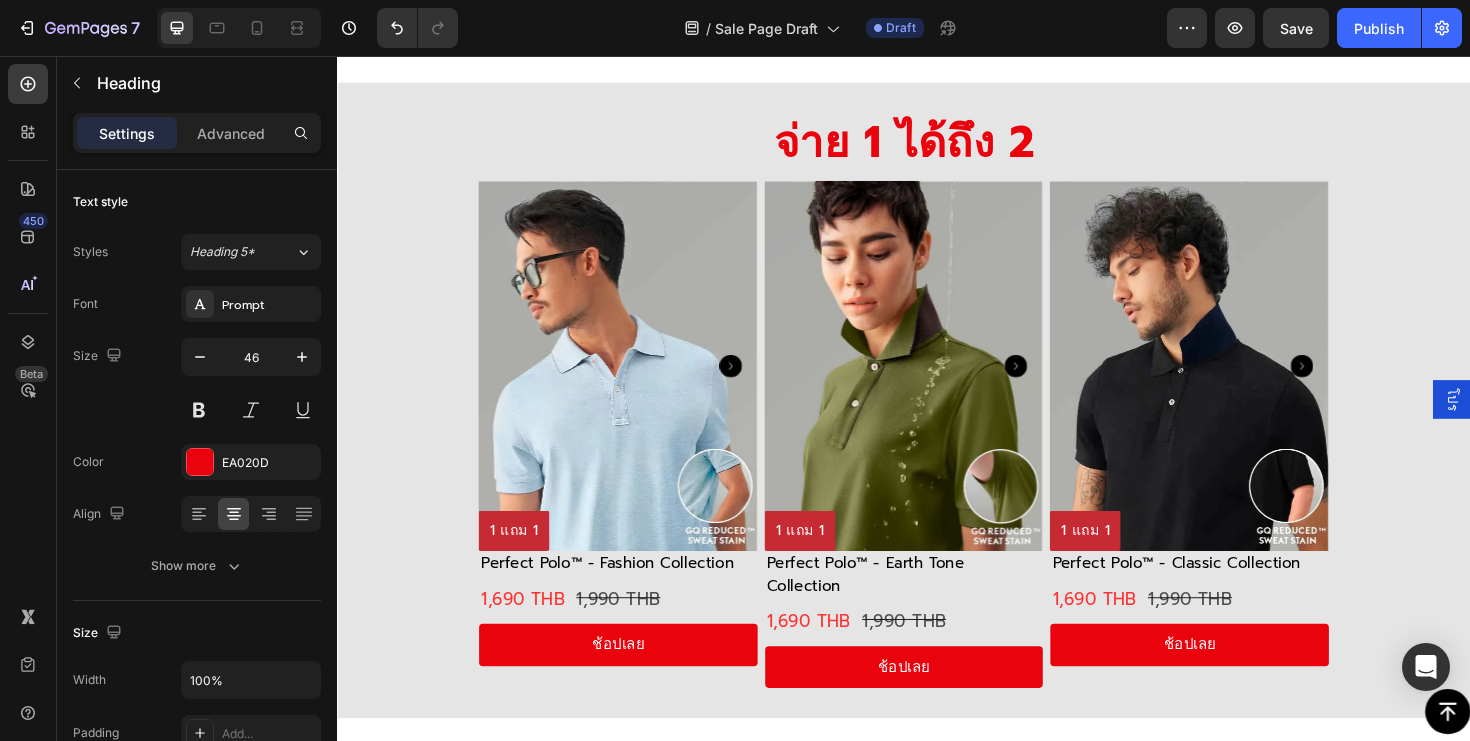 scroll, scrollTop: 4818, scrollLeft: 0, axis: vertical 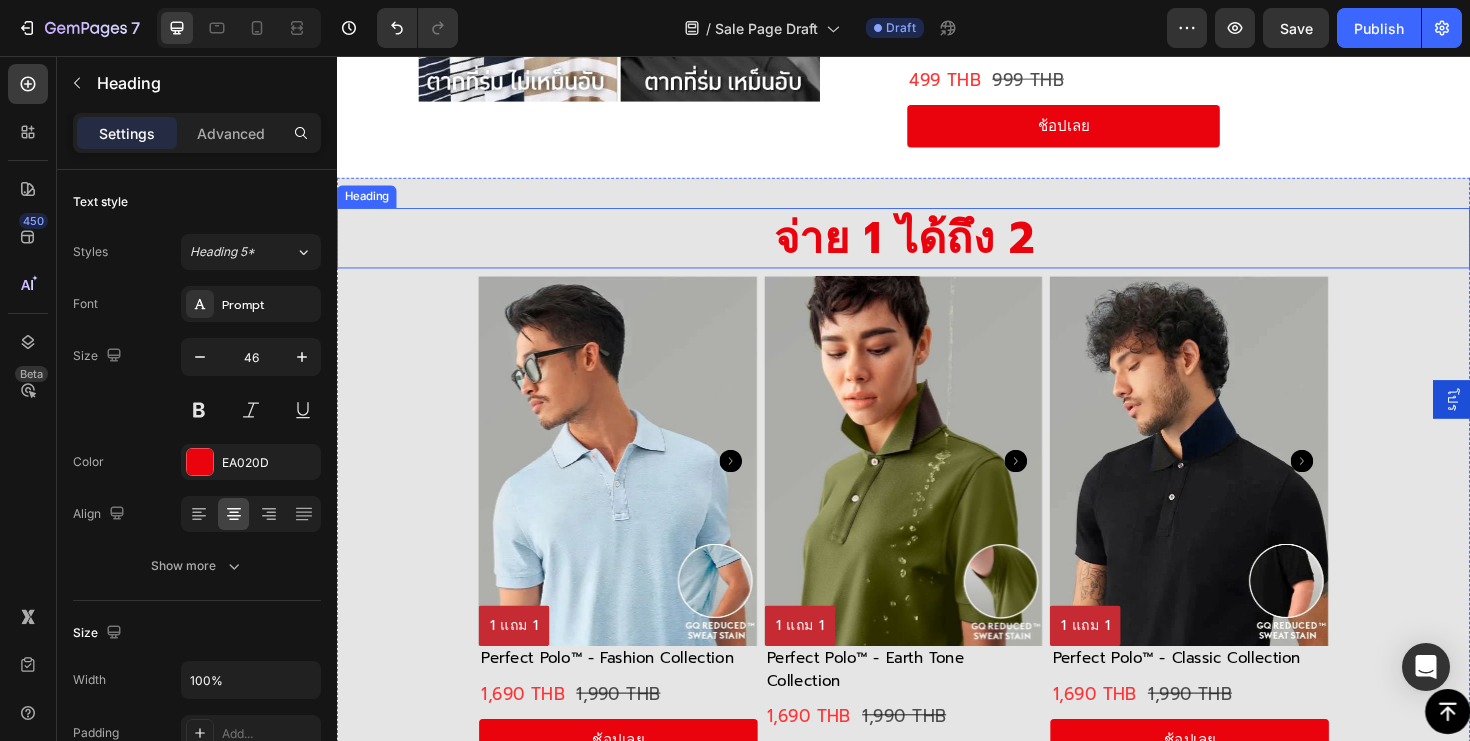 click on "จ่าย 1 ได้ถึง 2" at bounding box center [937, 248] 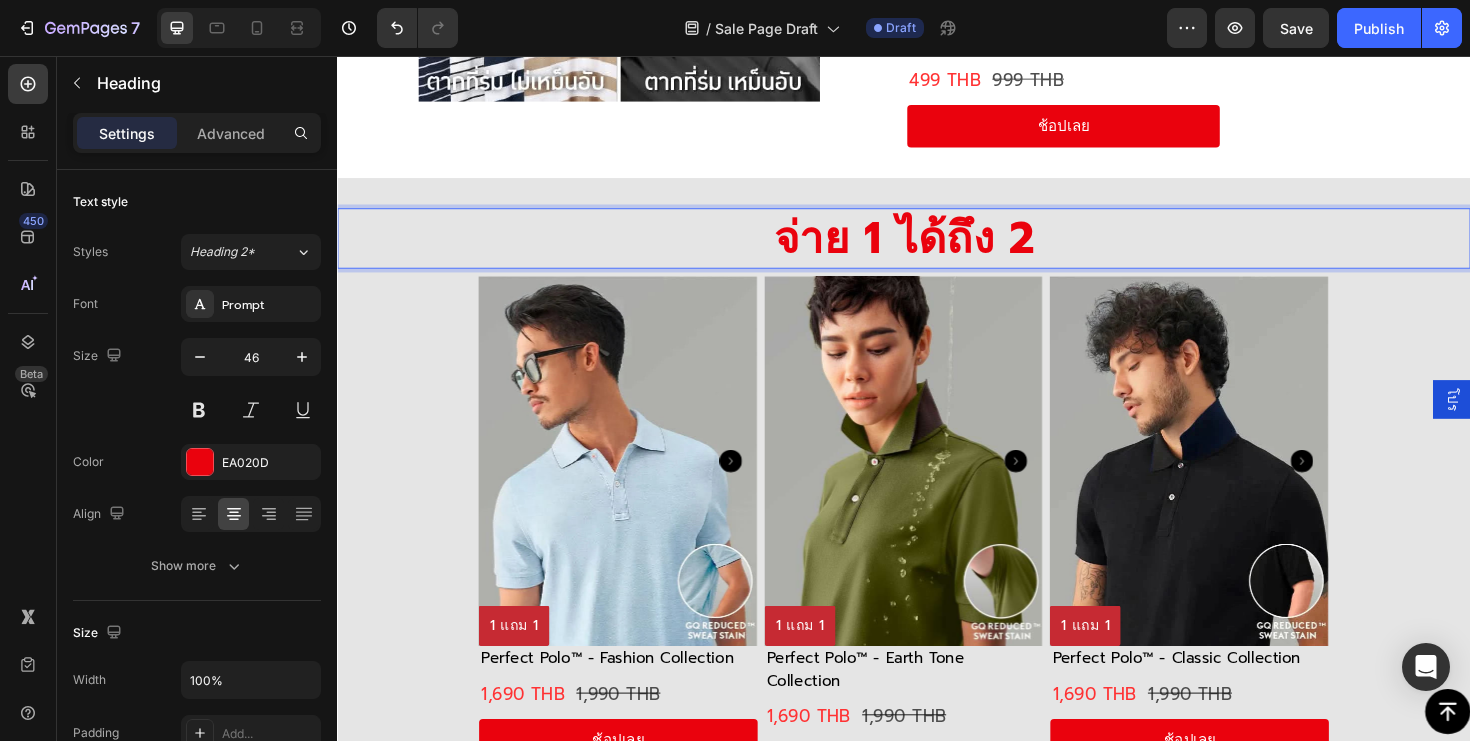 click on "จ่าย 1 ได้ถึง 2" at bounding box center [937, 248] 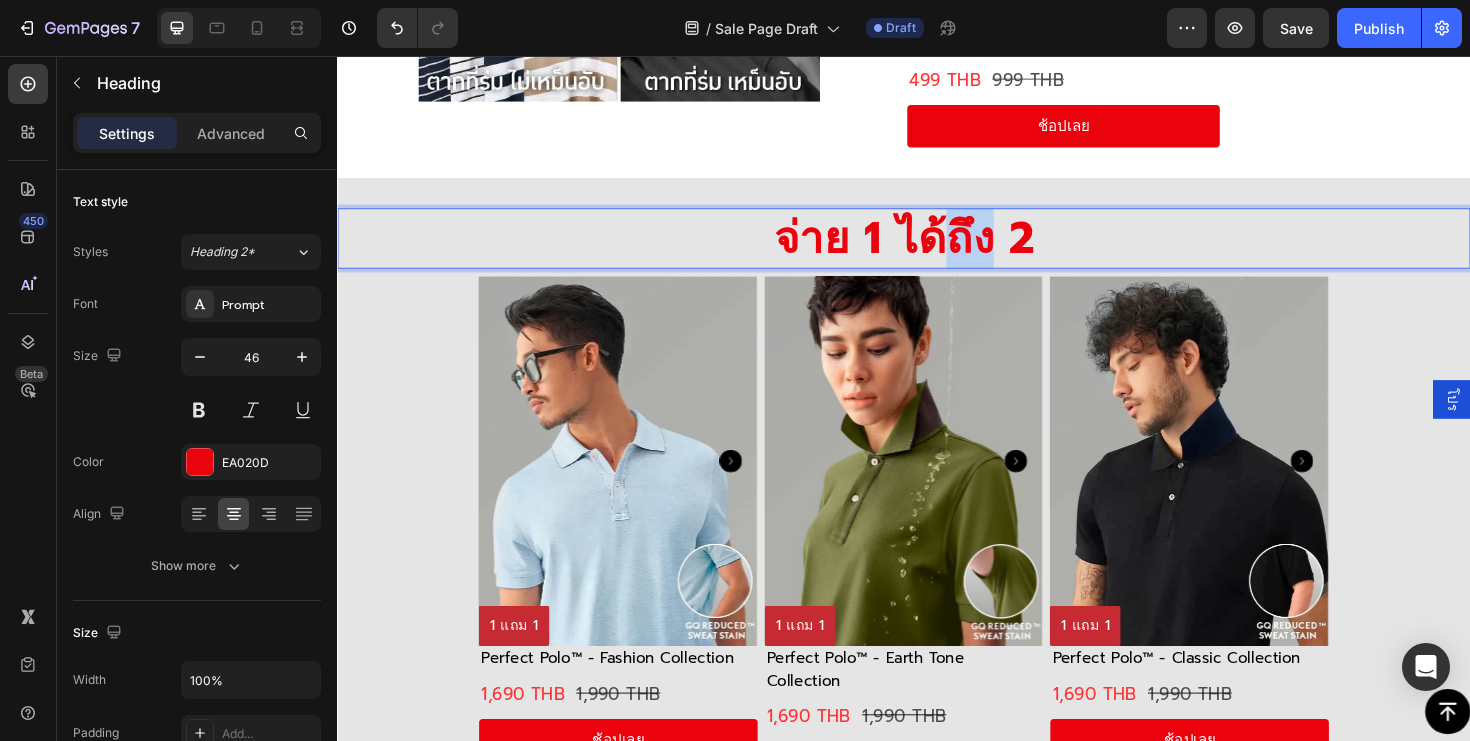 click on "จ่าย 1 ได้ถึง 2" at bounding box center [937, 248] 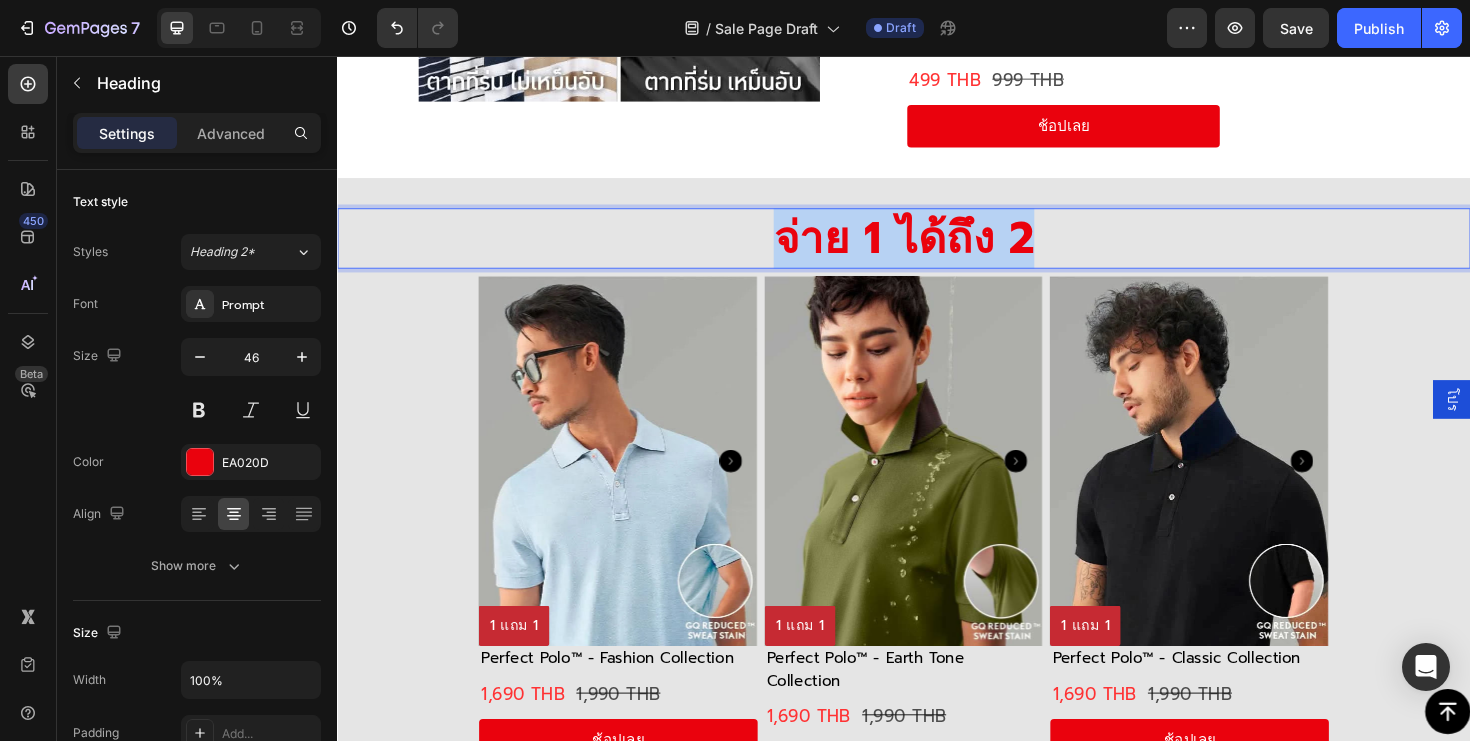 click on "จ่าย 1 ได้ถึง 2" at bounding box center (937, 248) 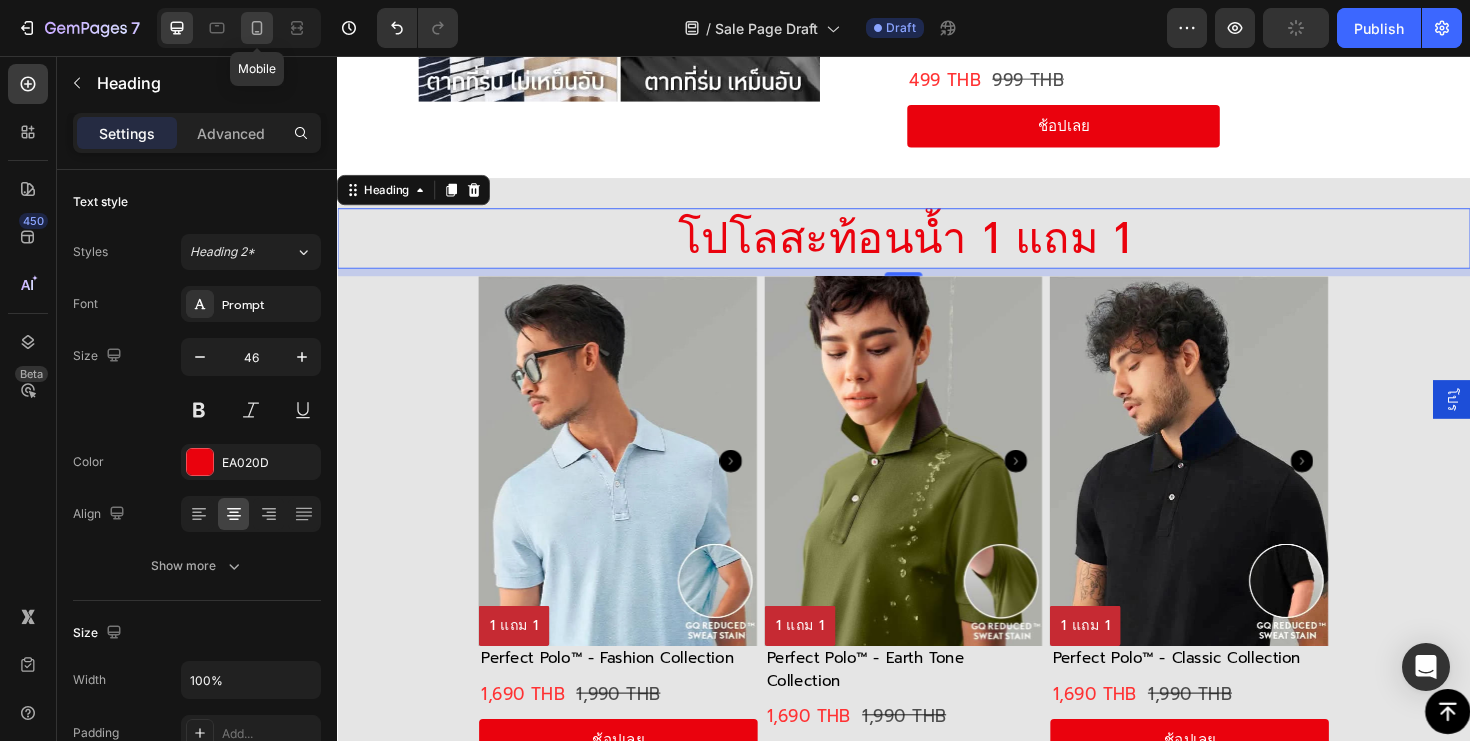 click 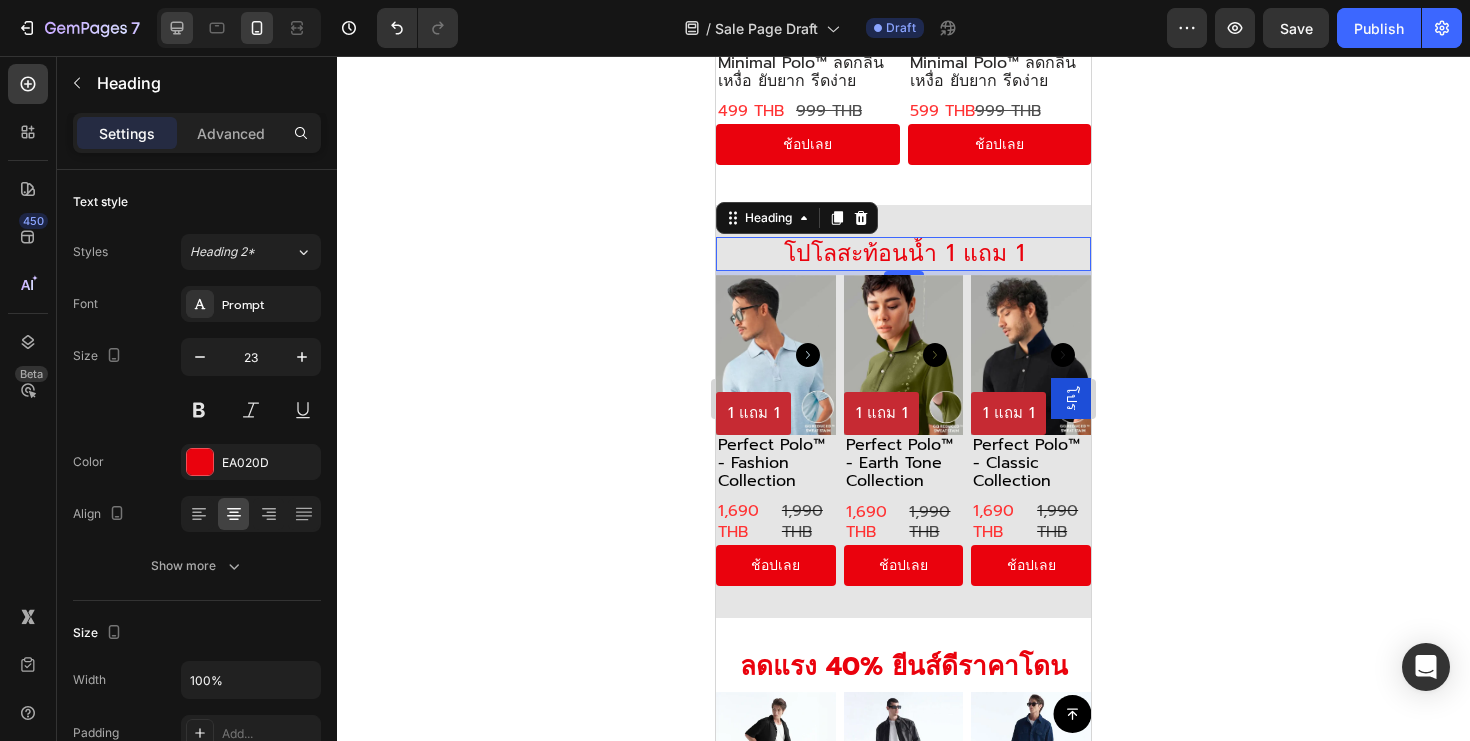 scroll, scrollTop: 5409, scrollLeft: 0, axis: vertical 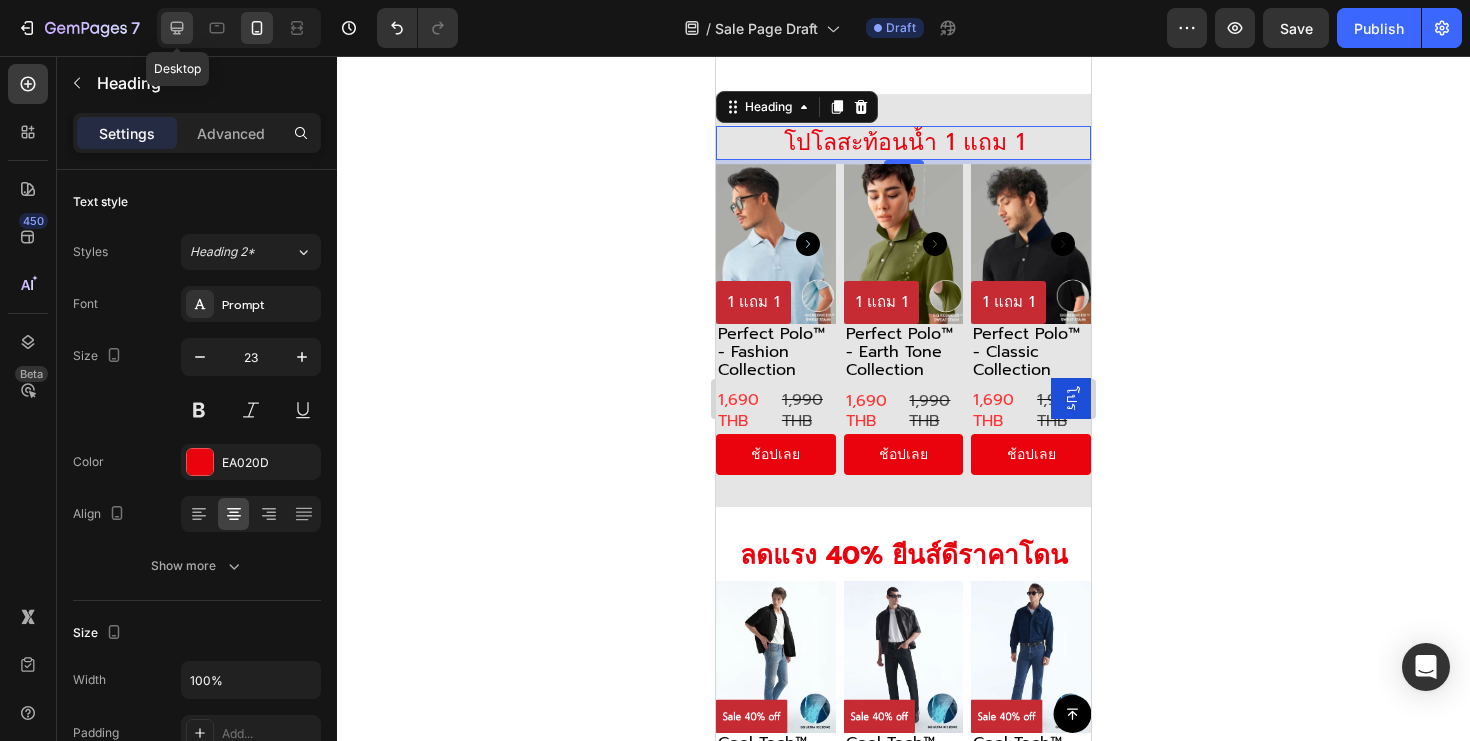 click 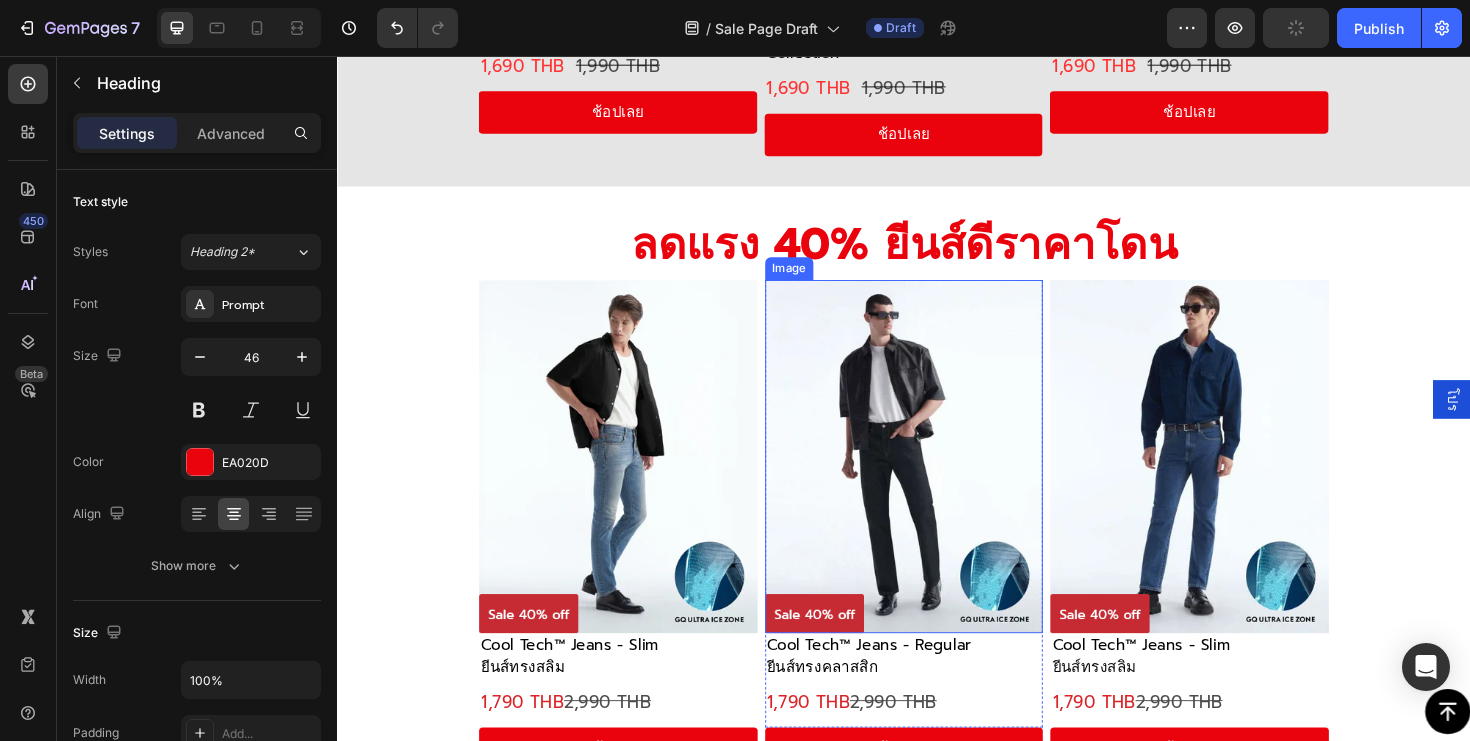 scroll, scrollTop: 7261, scrollLeft: 0, axis: vertical 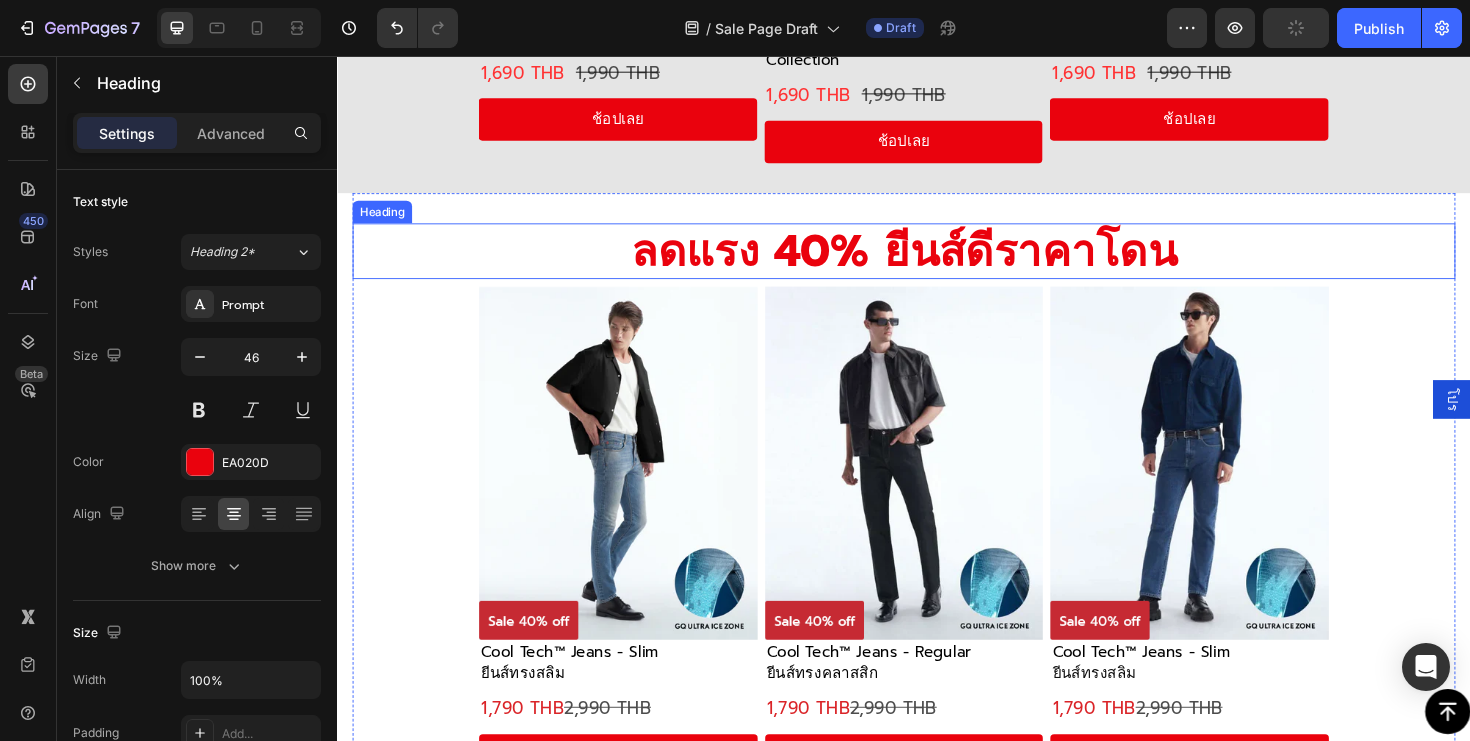 click on "ลดแรง 40% ยีนส์ดีราคาโดน" at bounding box center [937, 262] 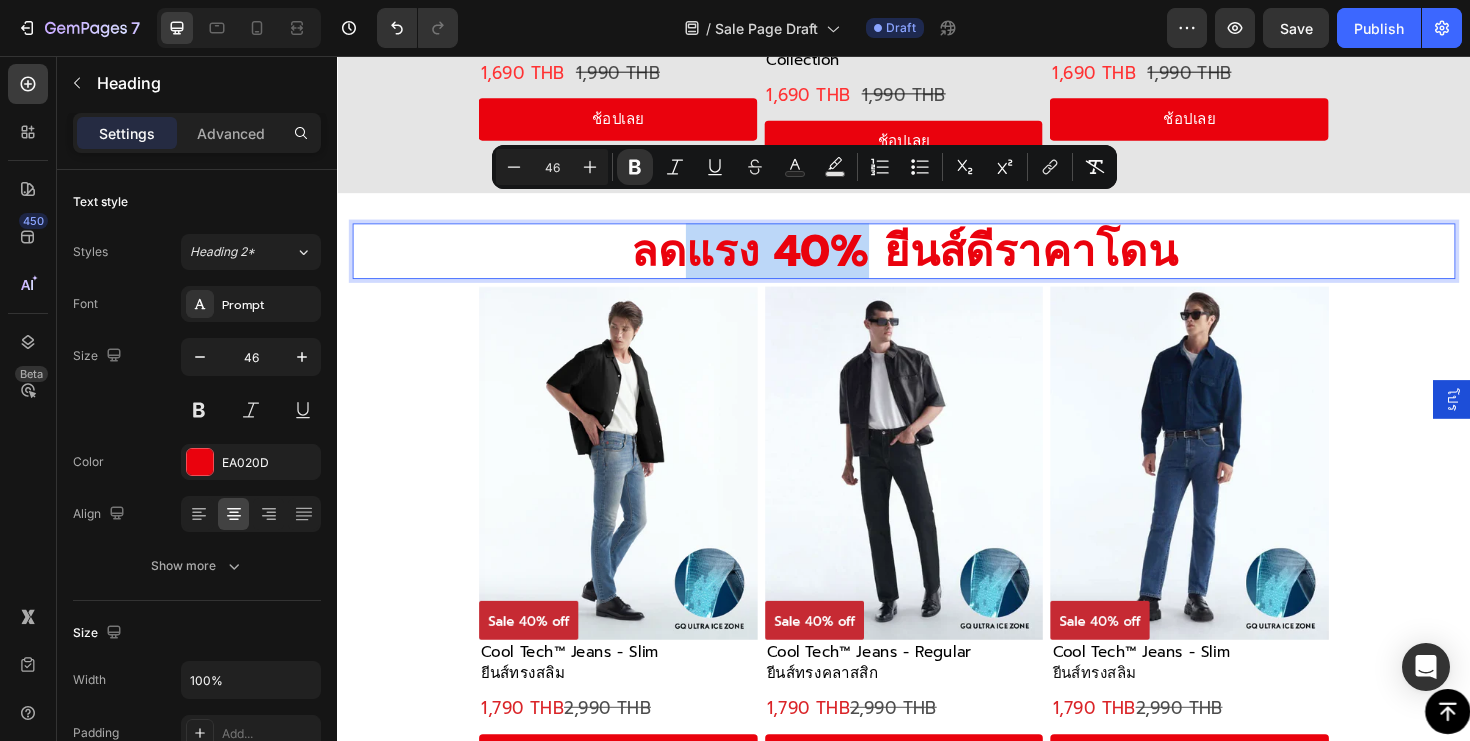 drag, startPoint x: 721, startPoint y: 239, endPoint x: 901, endPoint y: 242, distance: 180.025 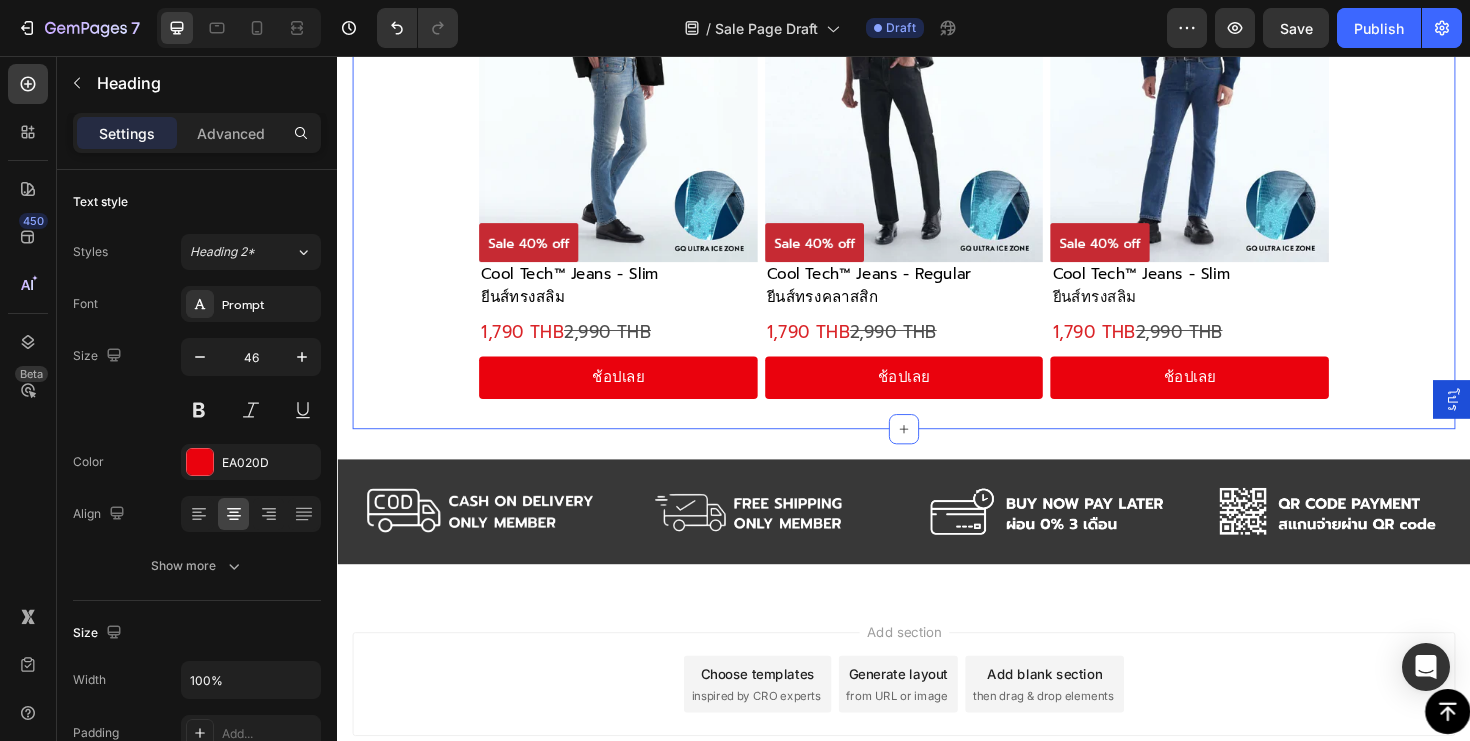 scroll, scrollTop: 7495, scrollLeft: 0, axis: vertical 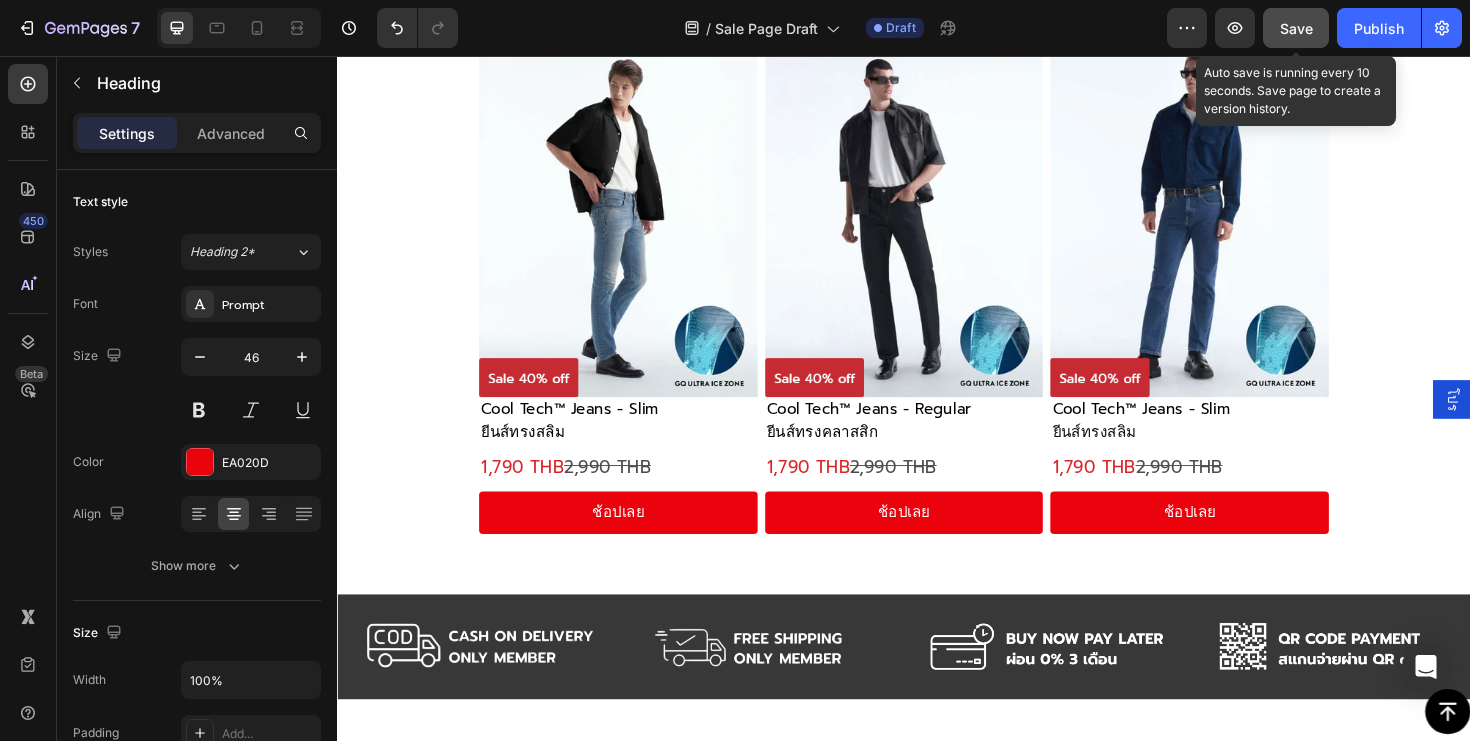 click on "Save" 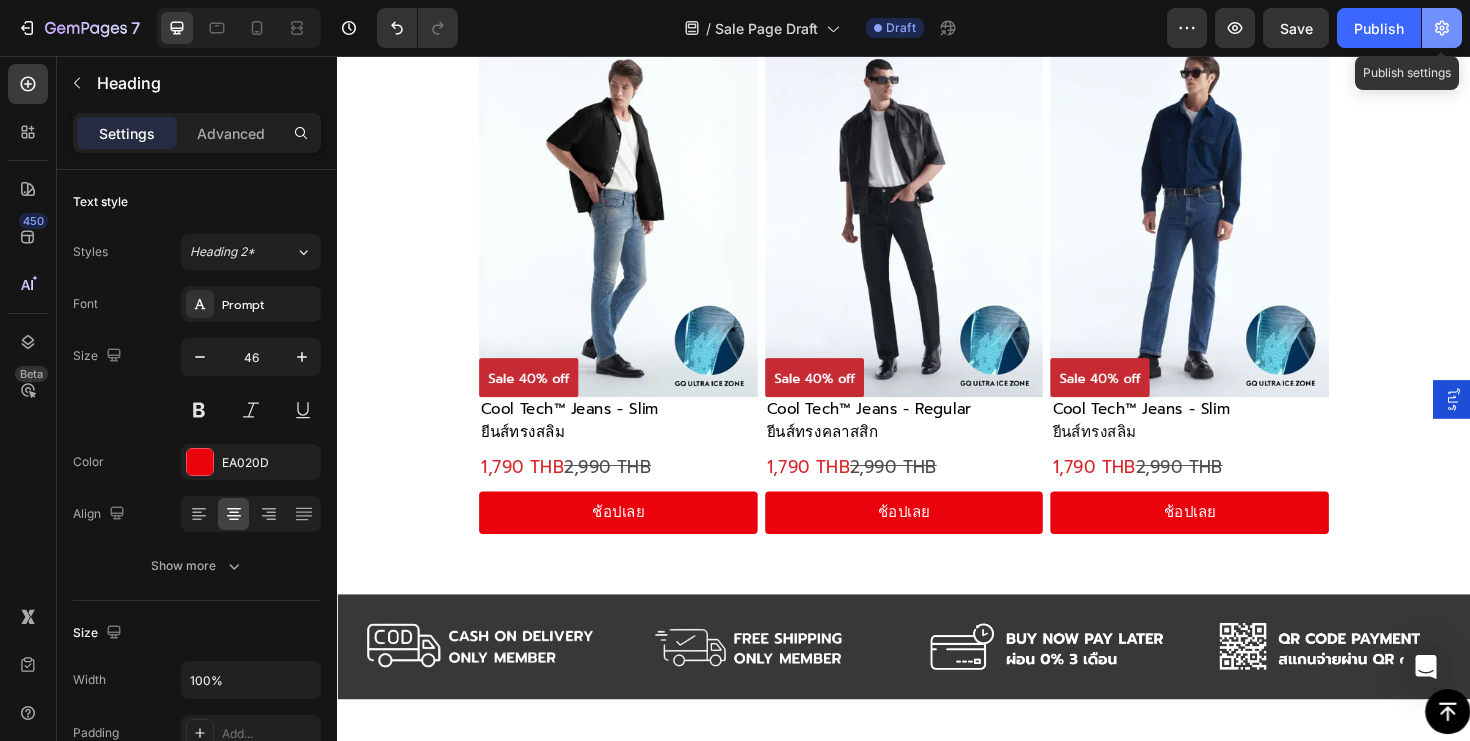 click 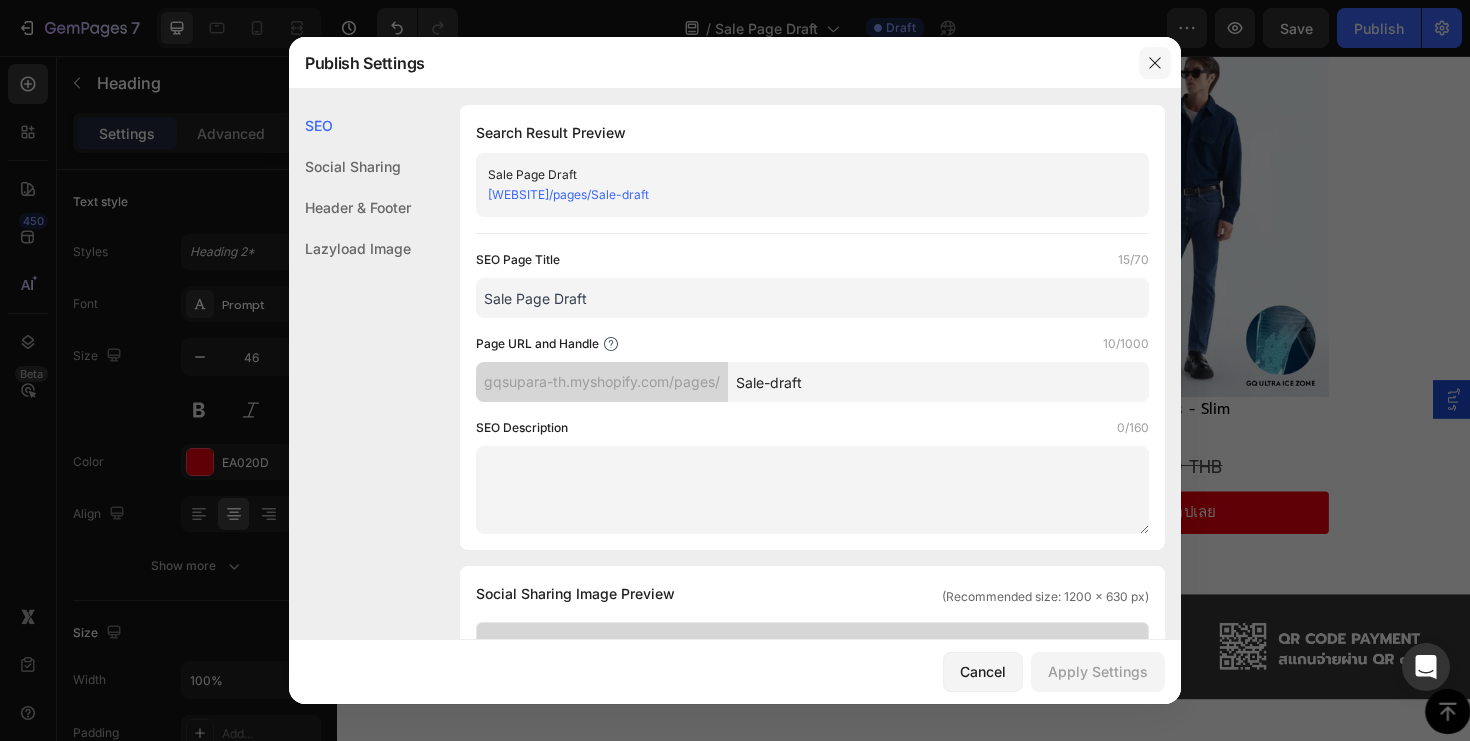 click 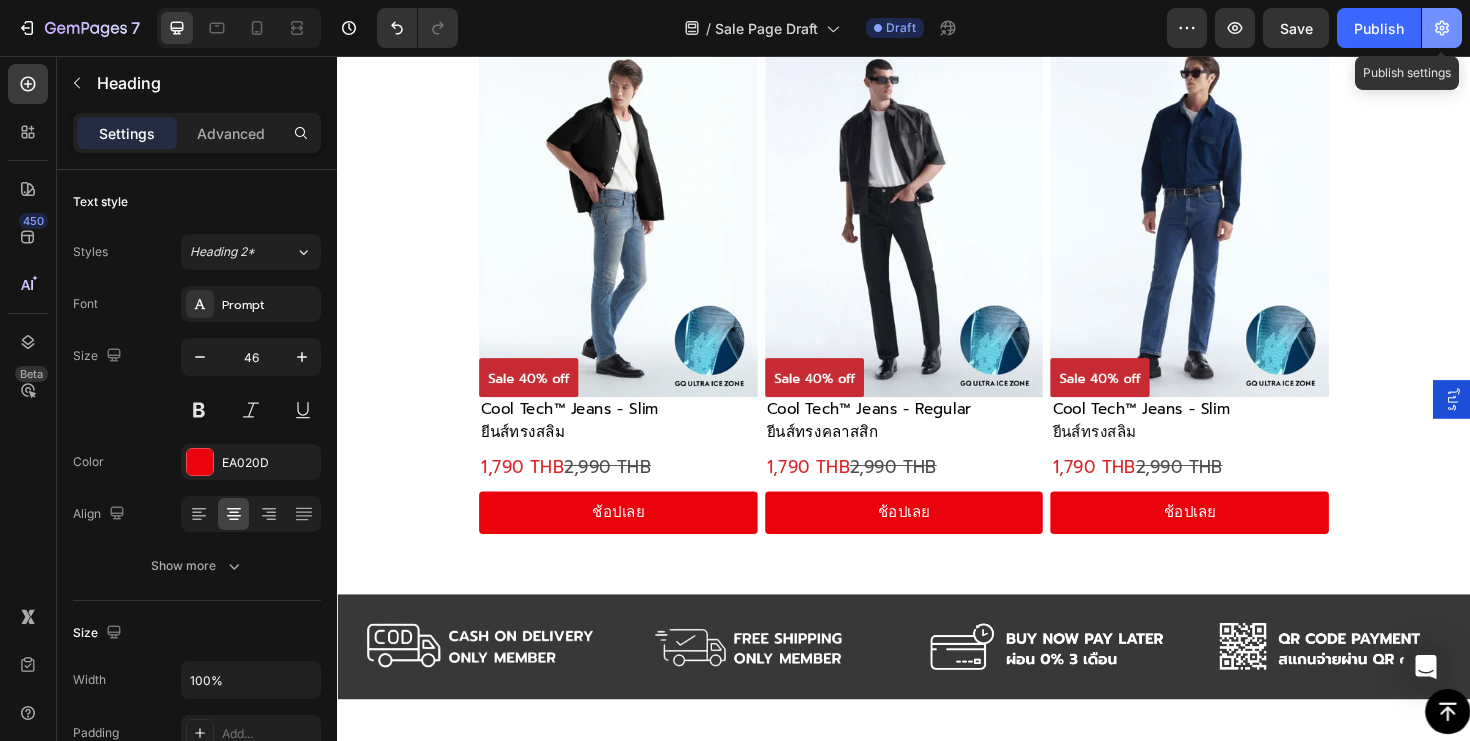click 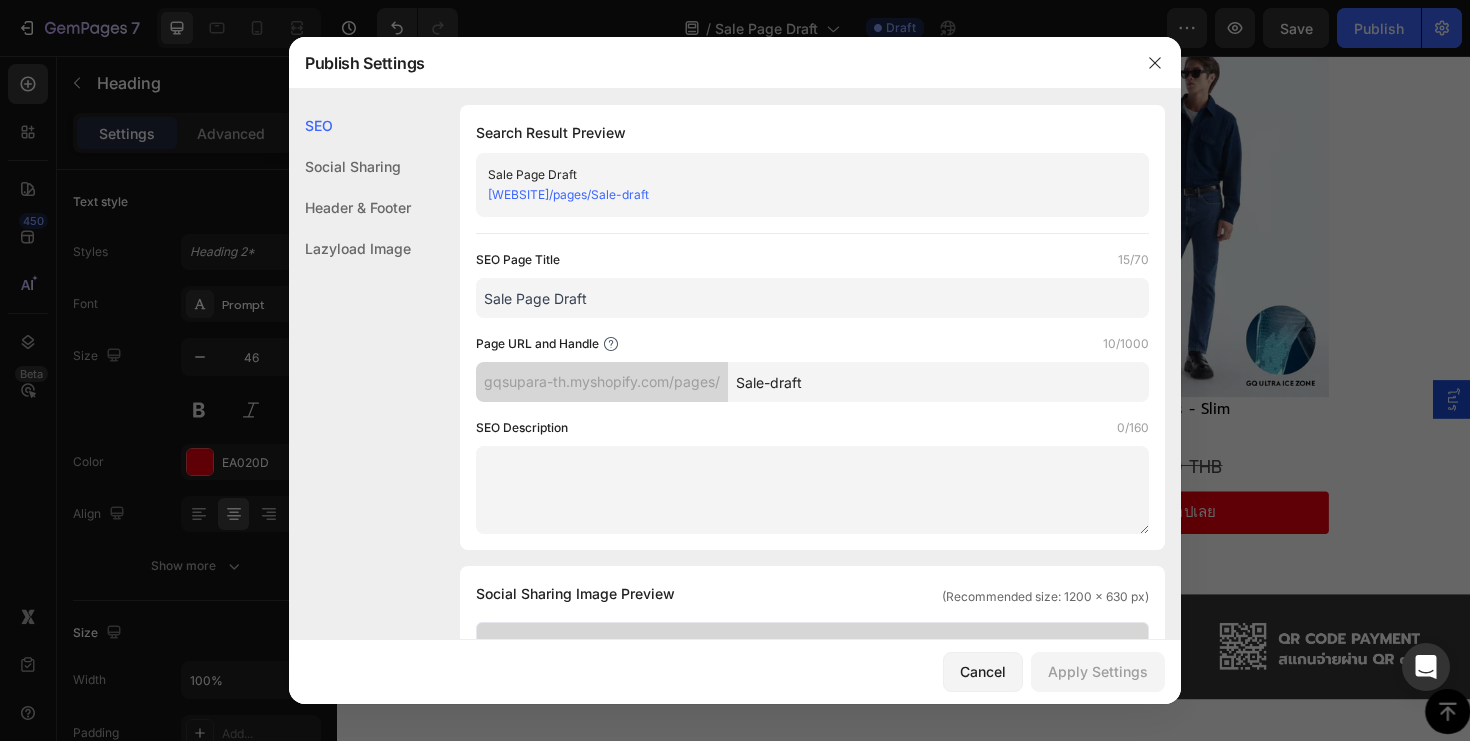 click on "Sale-draft" at bounding box center [938, 382] 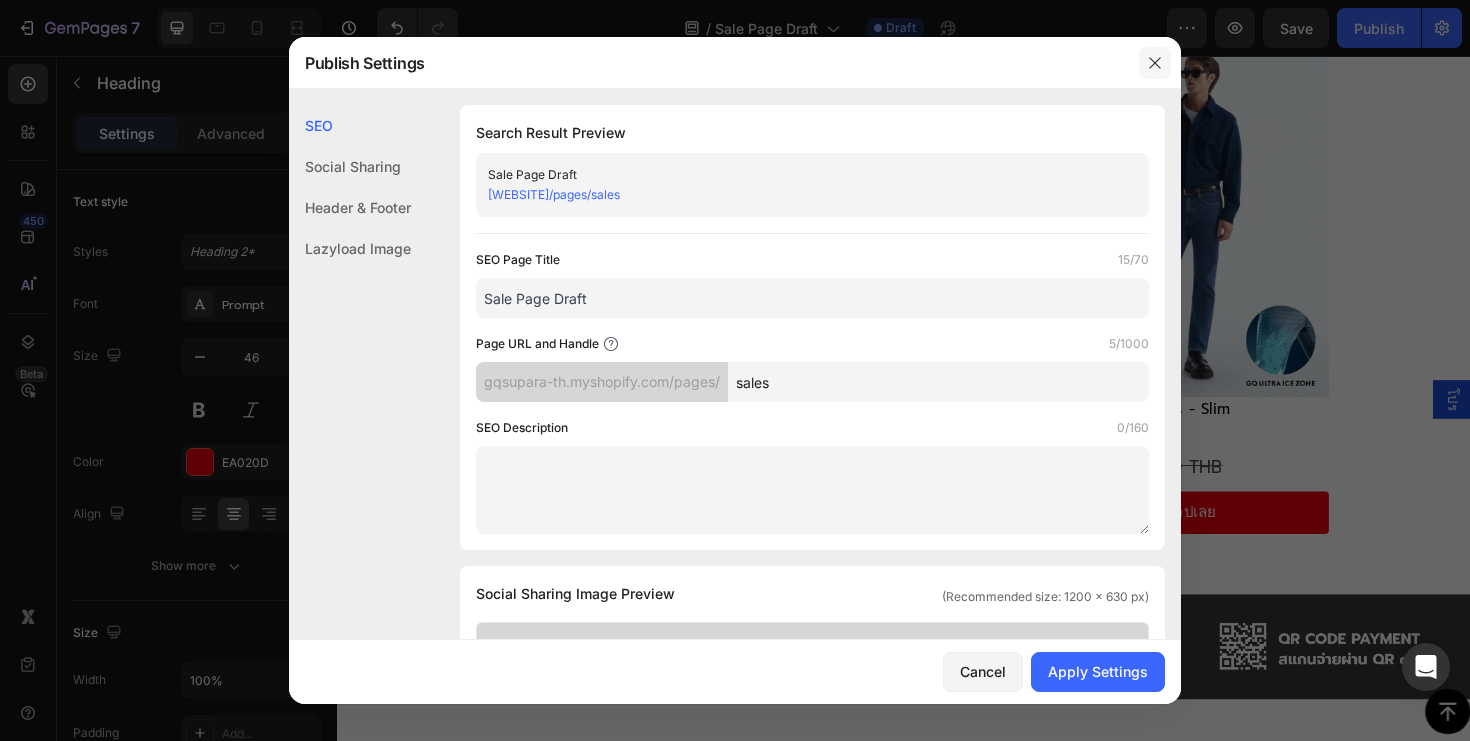 type on "sales" 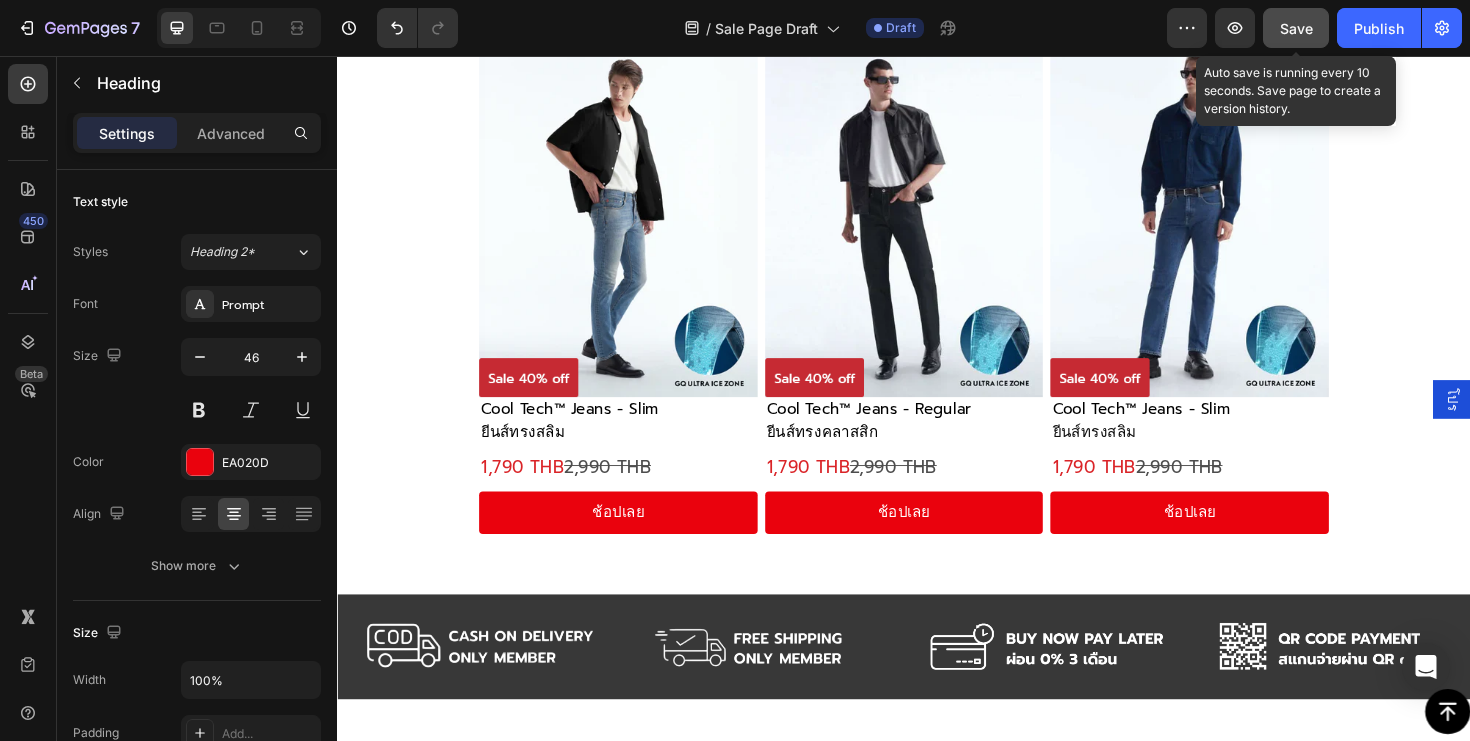 click on "Save" 